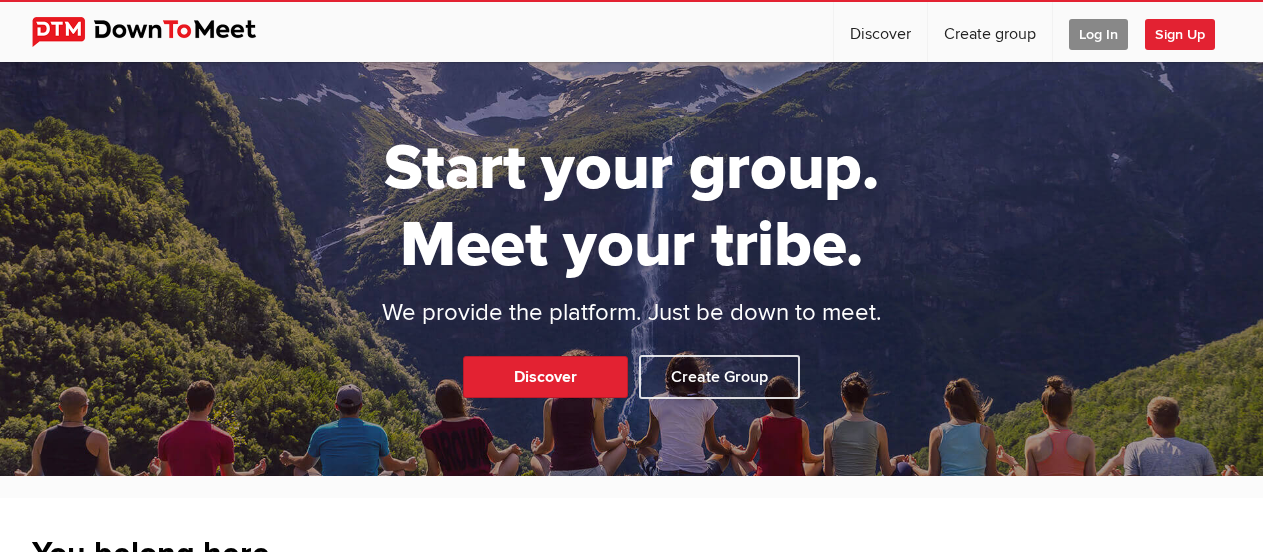 scroll, scrollTop: 0, scrollLeft: 0, axis: both 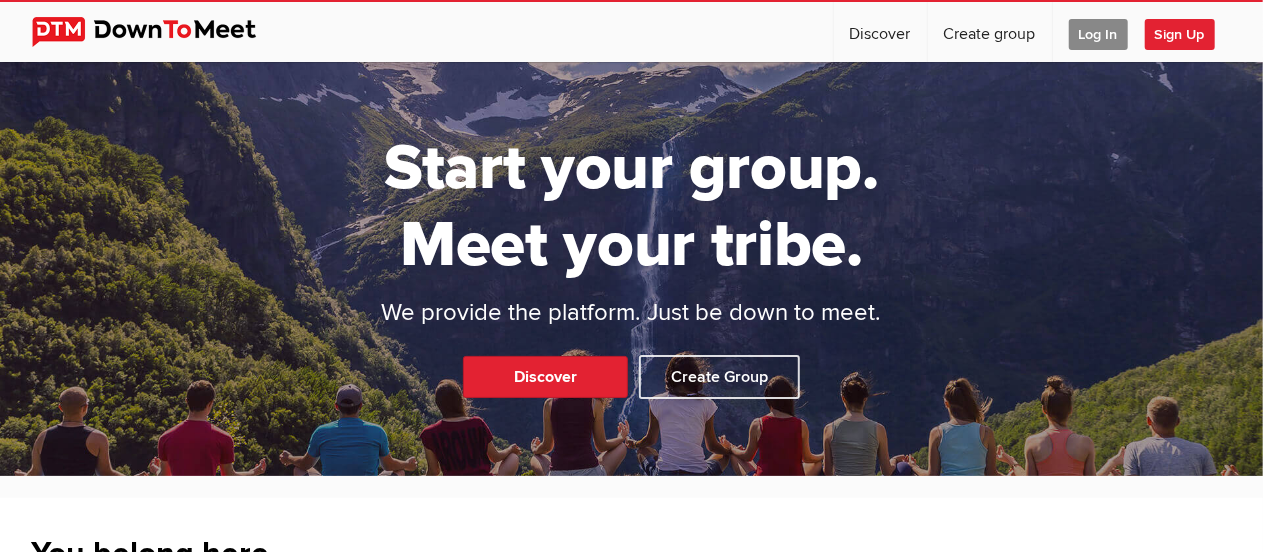 click on "Sign Up" 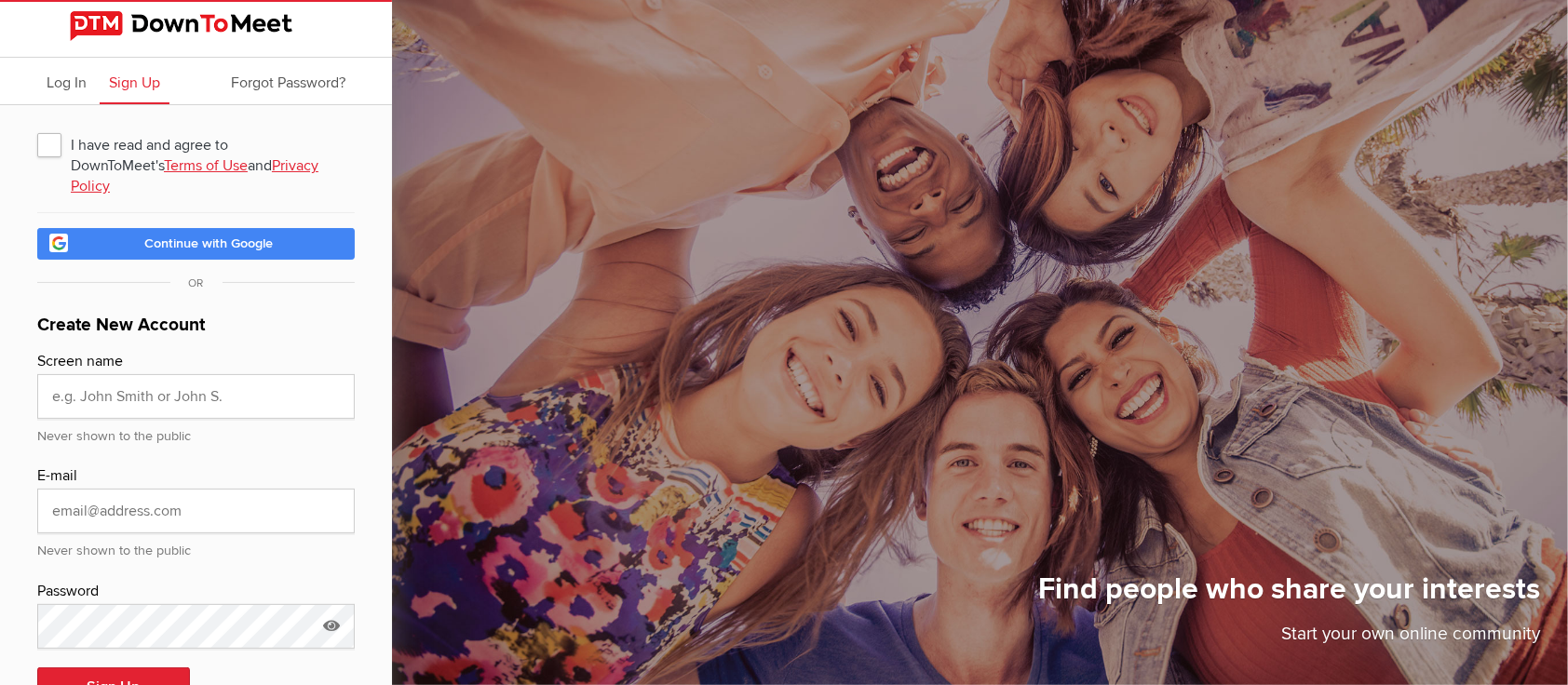 click on "I have read and agree to DownToMeet's  Terms of Use  and  Privacy Policy" 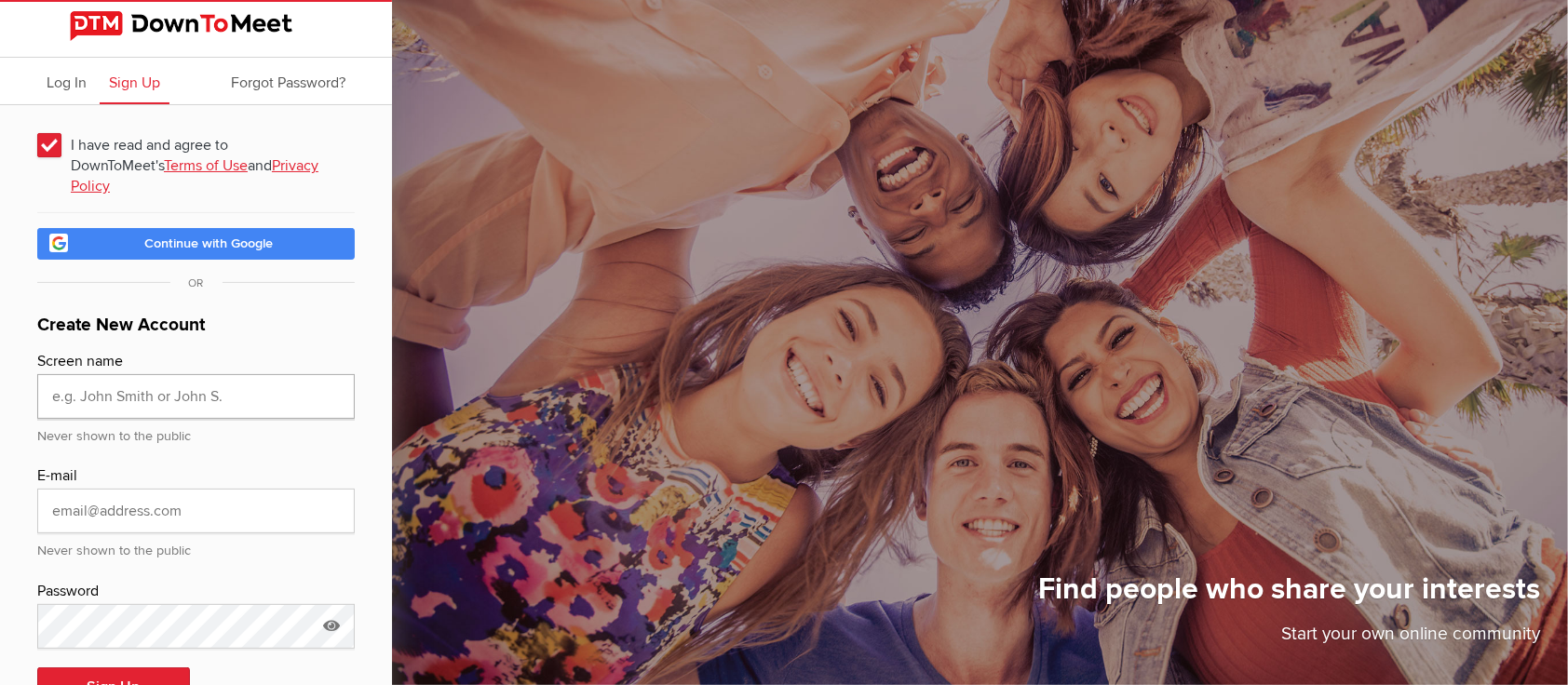 click 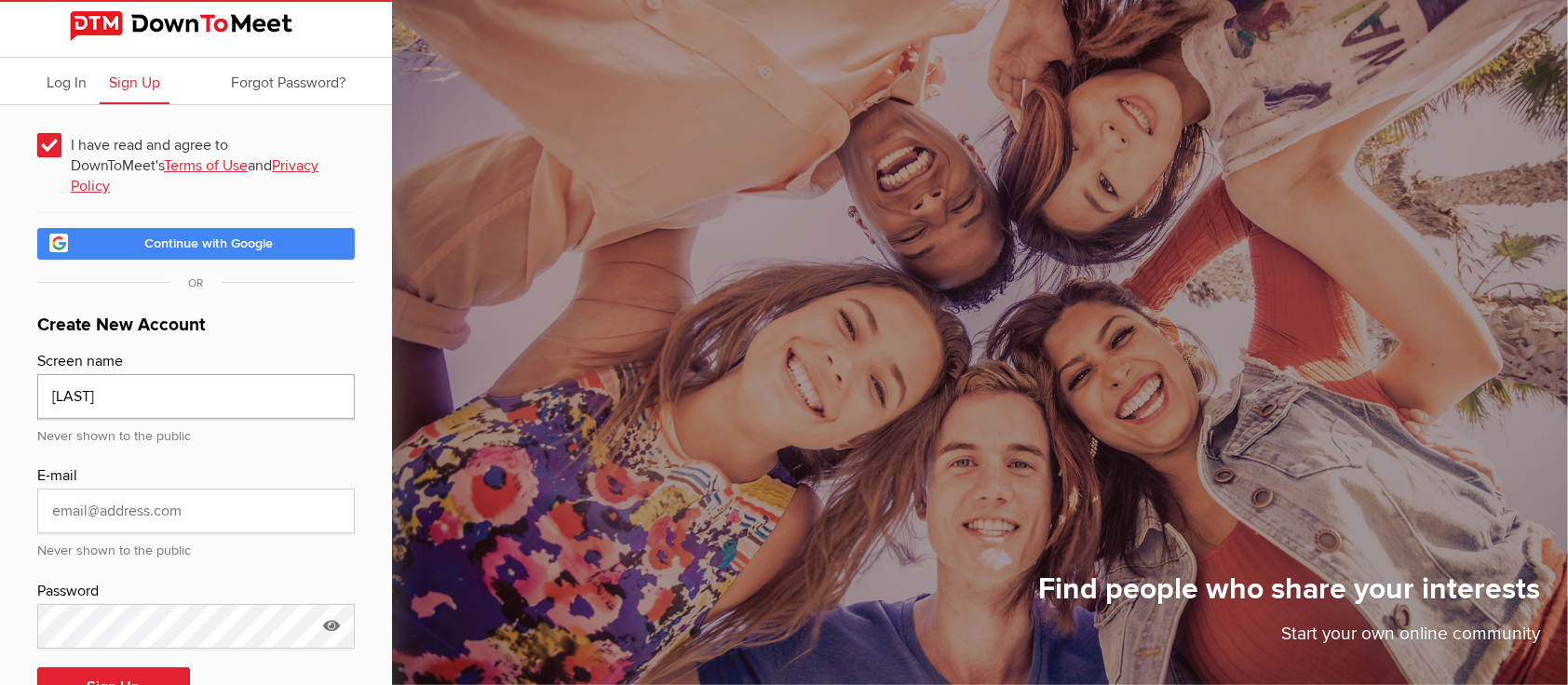 type on "L" 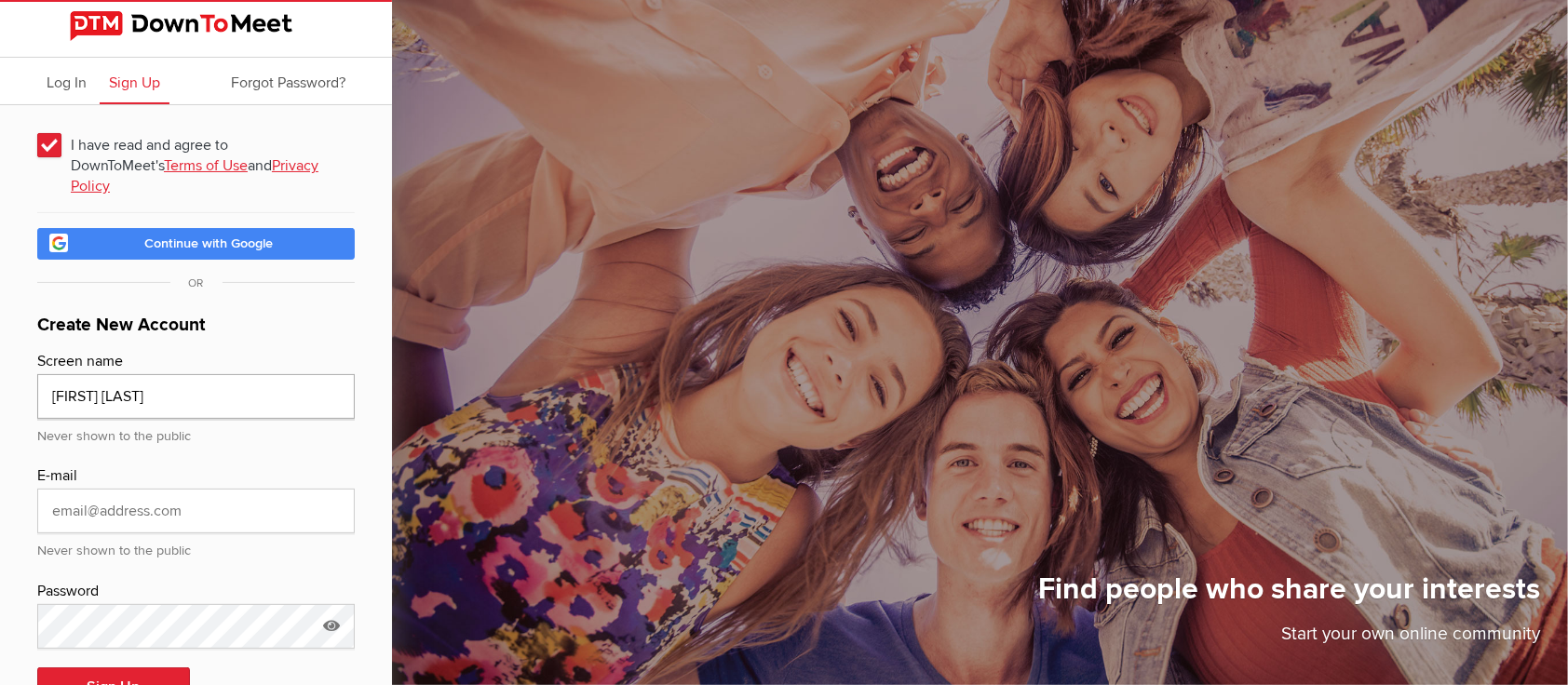 click on "Vilja  Lindstrom" 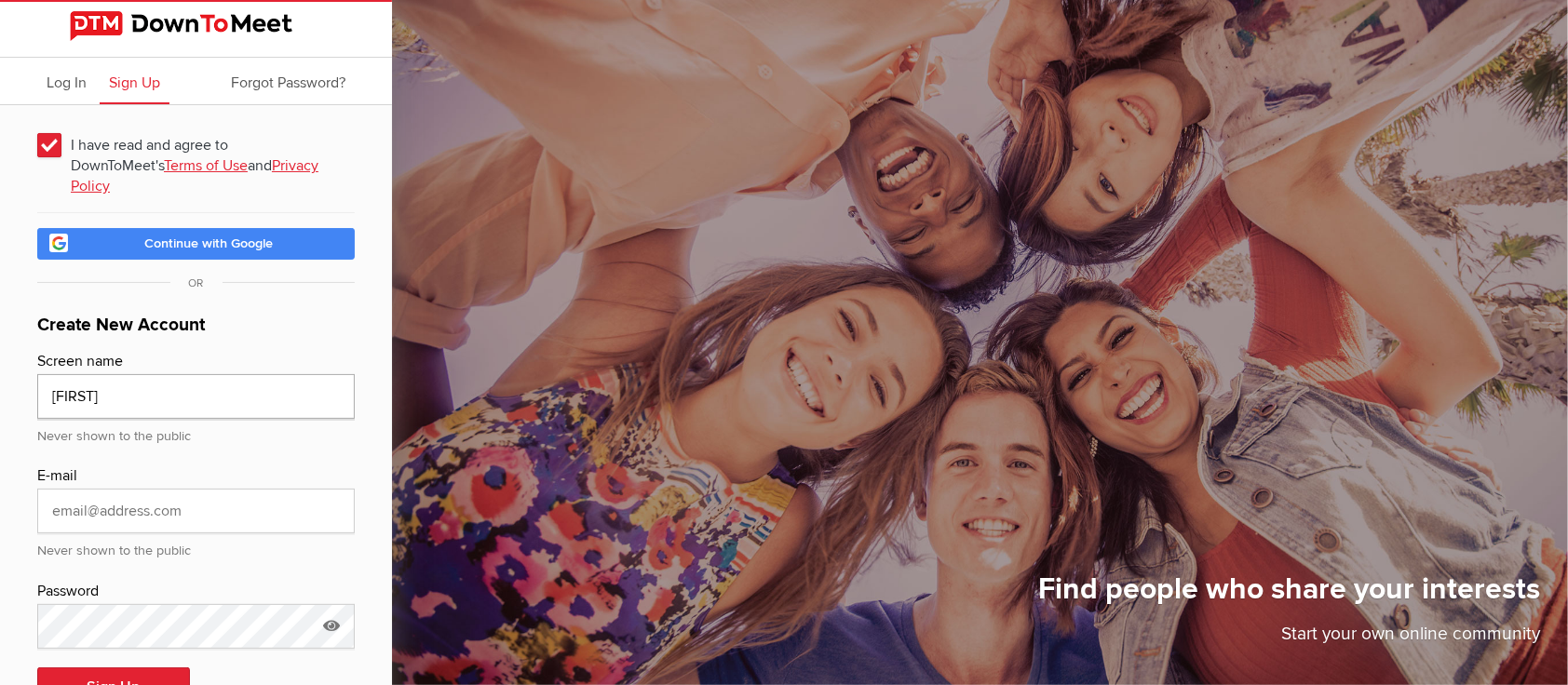 type on "V" 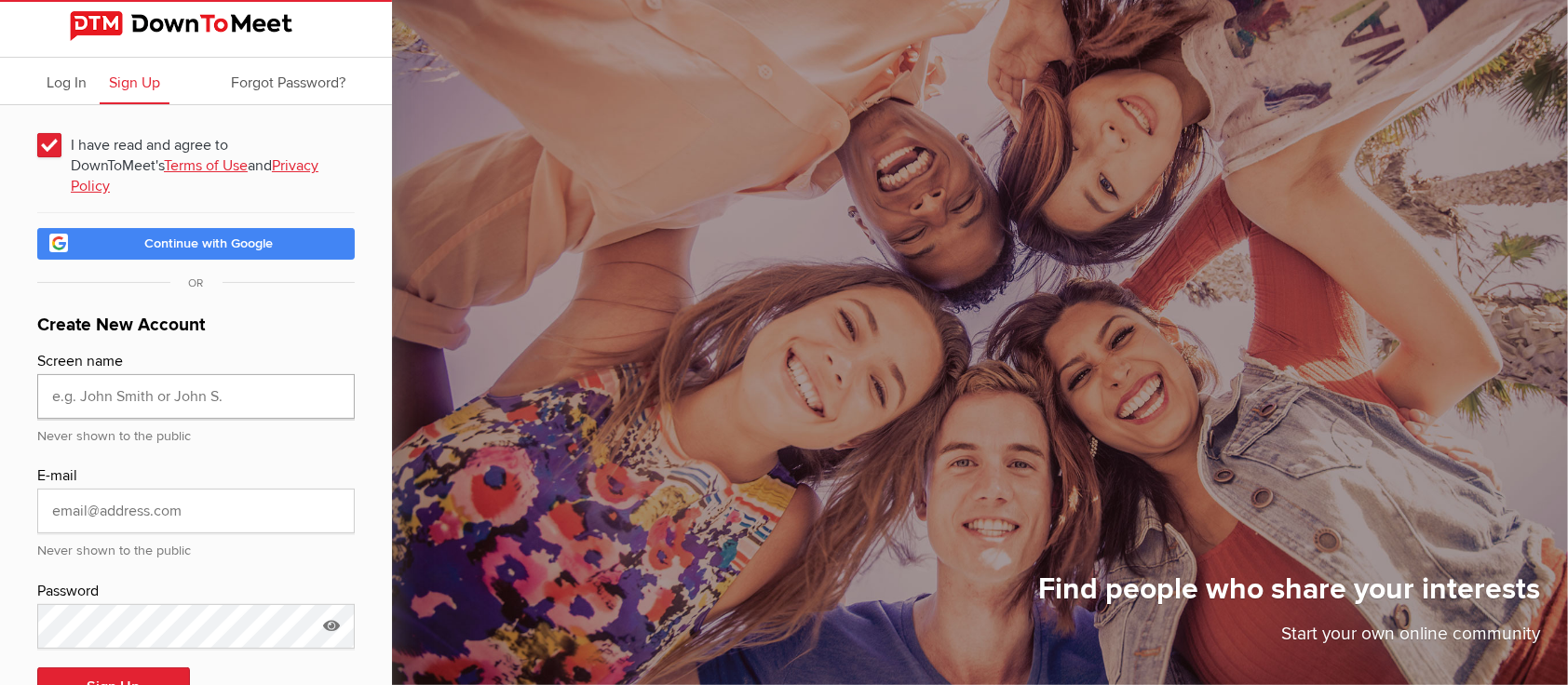 click 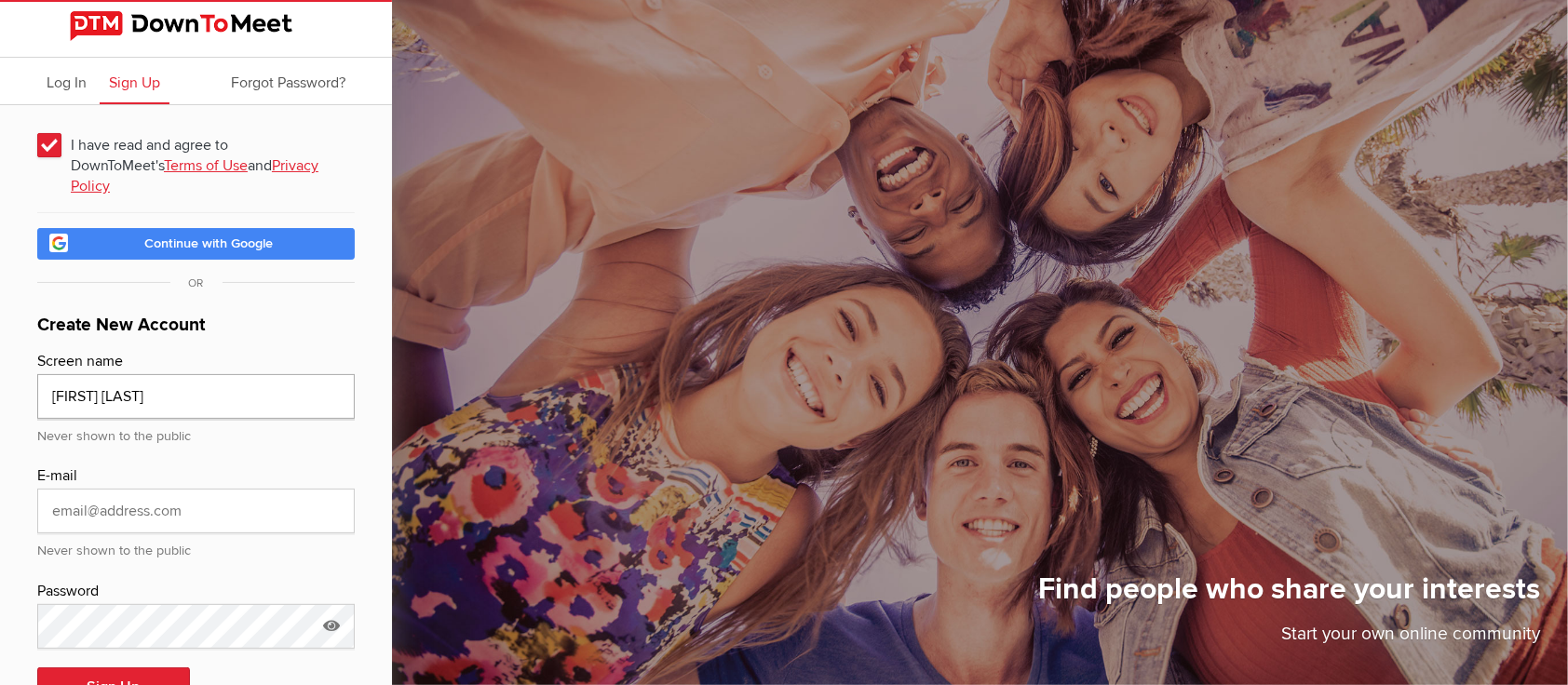 type on "Vilja Lindström" 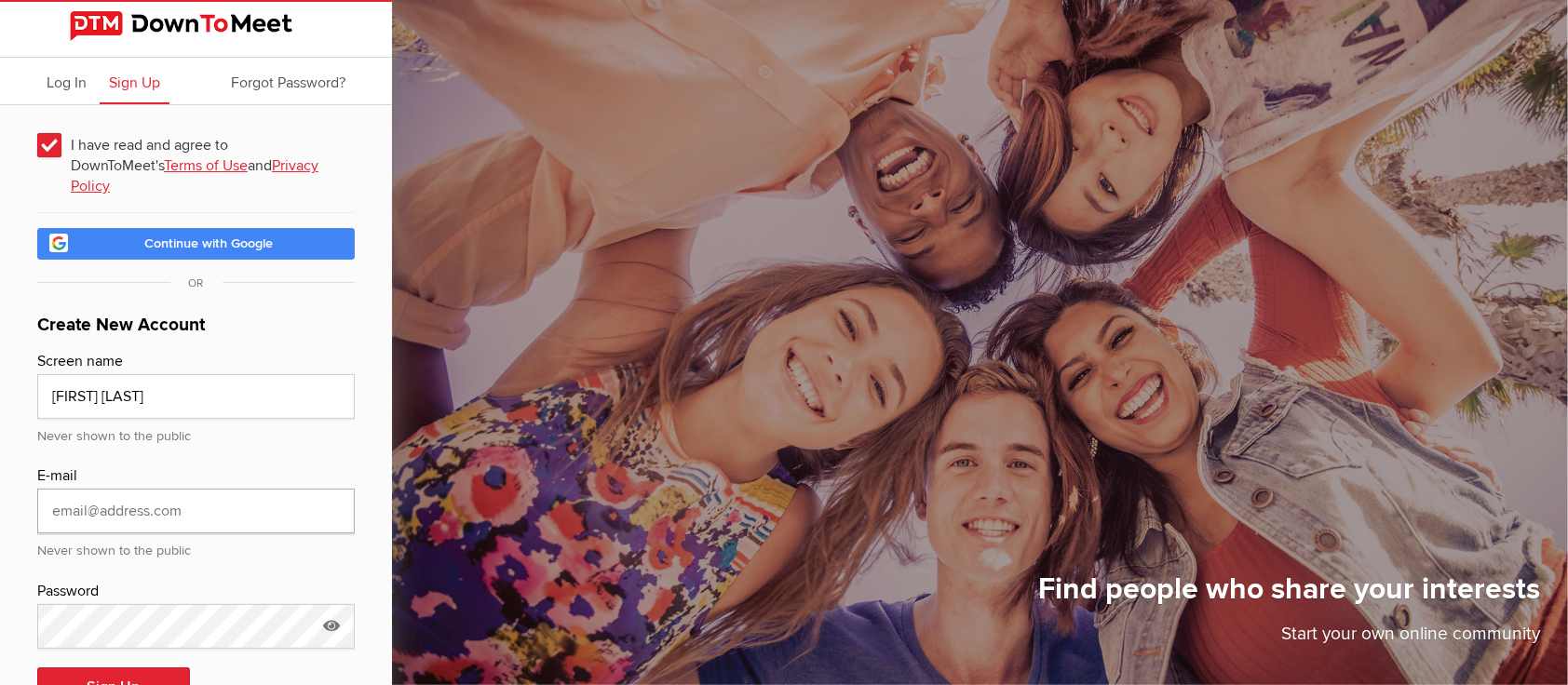click 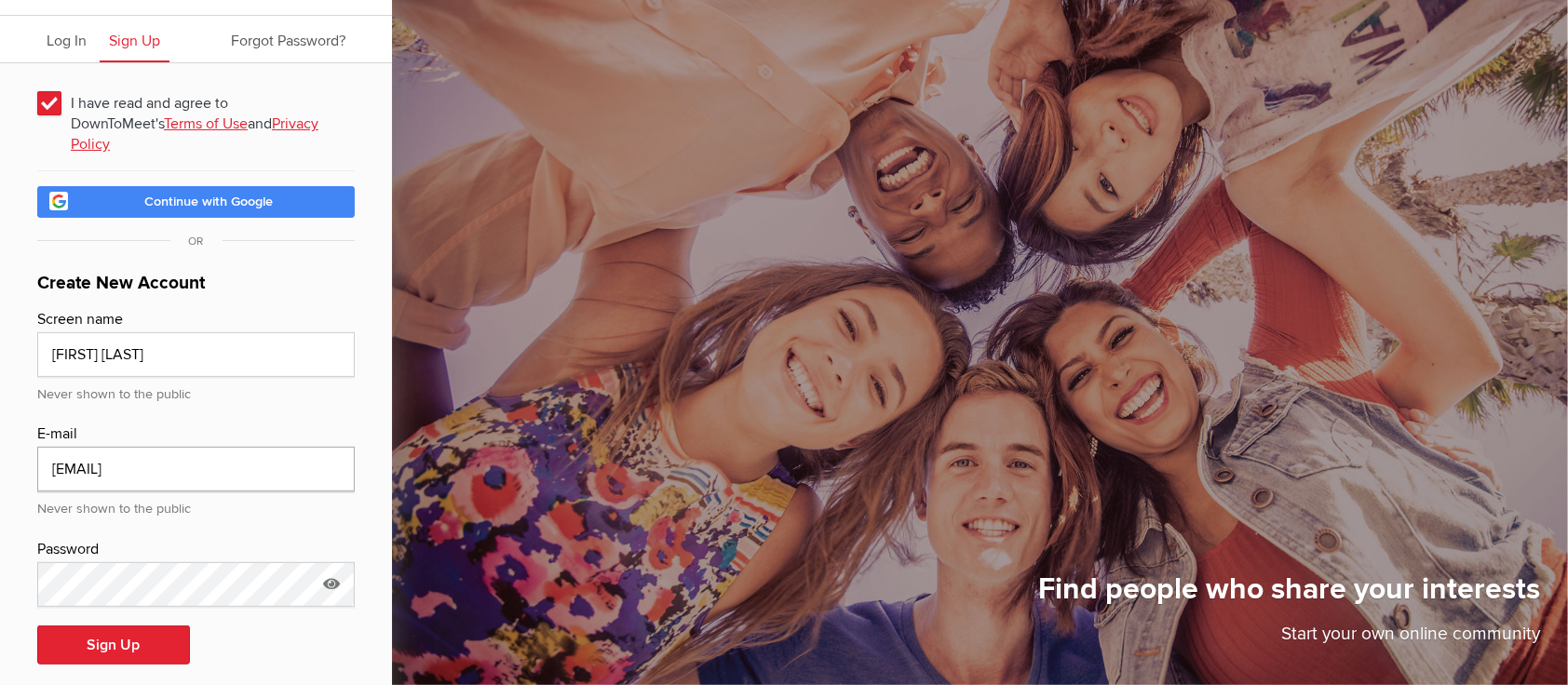 scroll, scrollTop: 65, scrollLeft: 0, axis: vertical 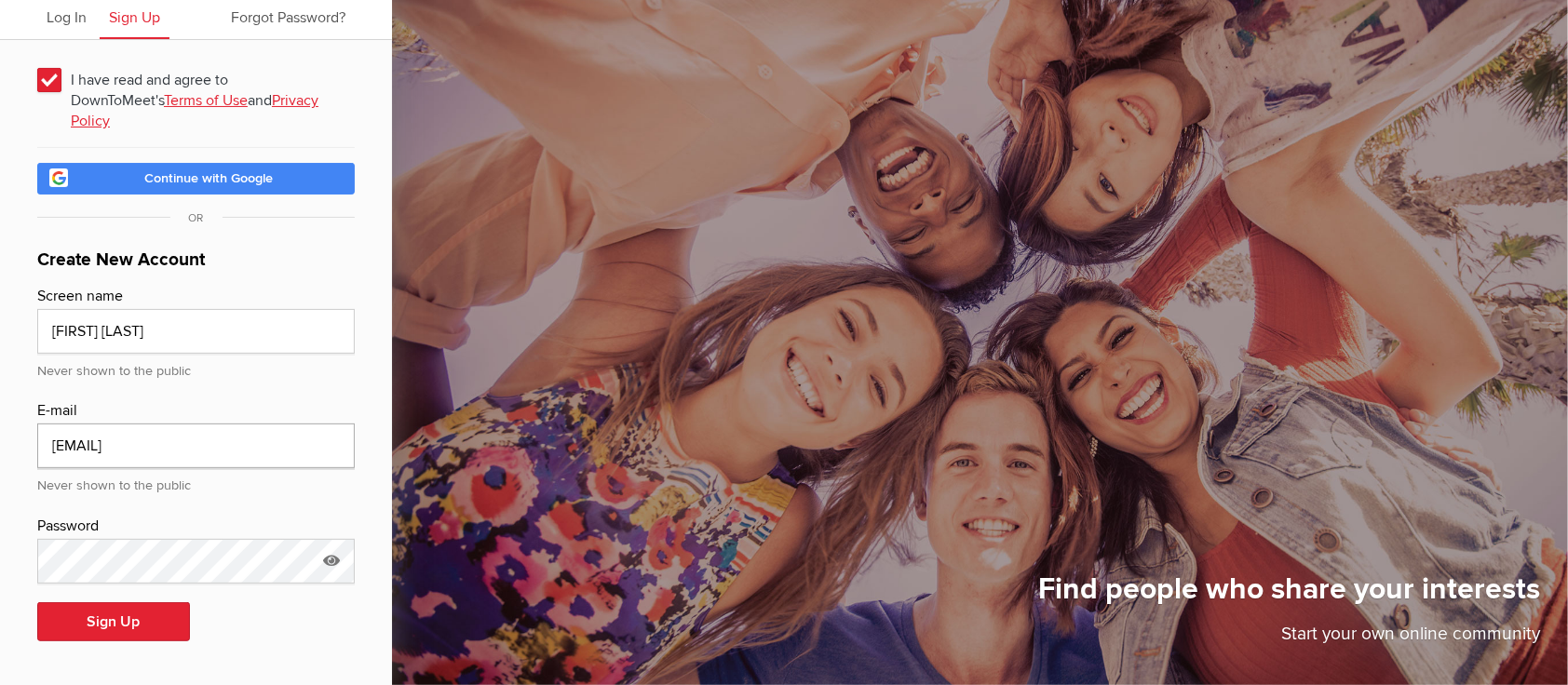 type on "revellhannah247@gmail.com" 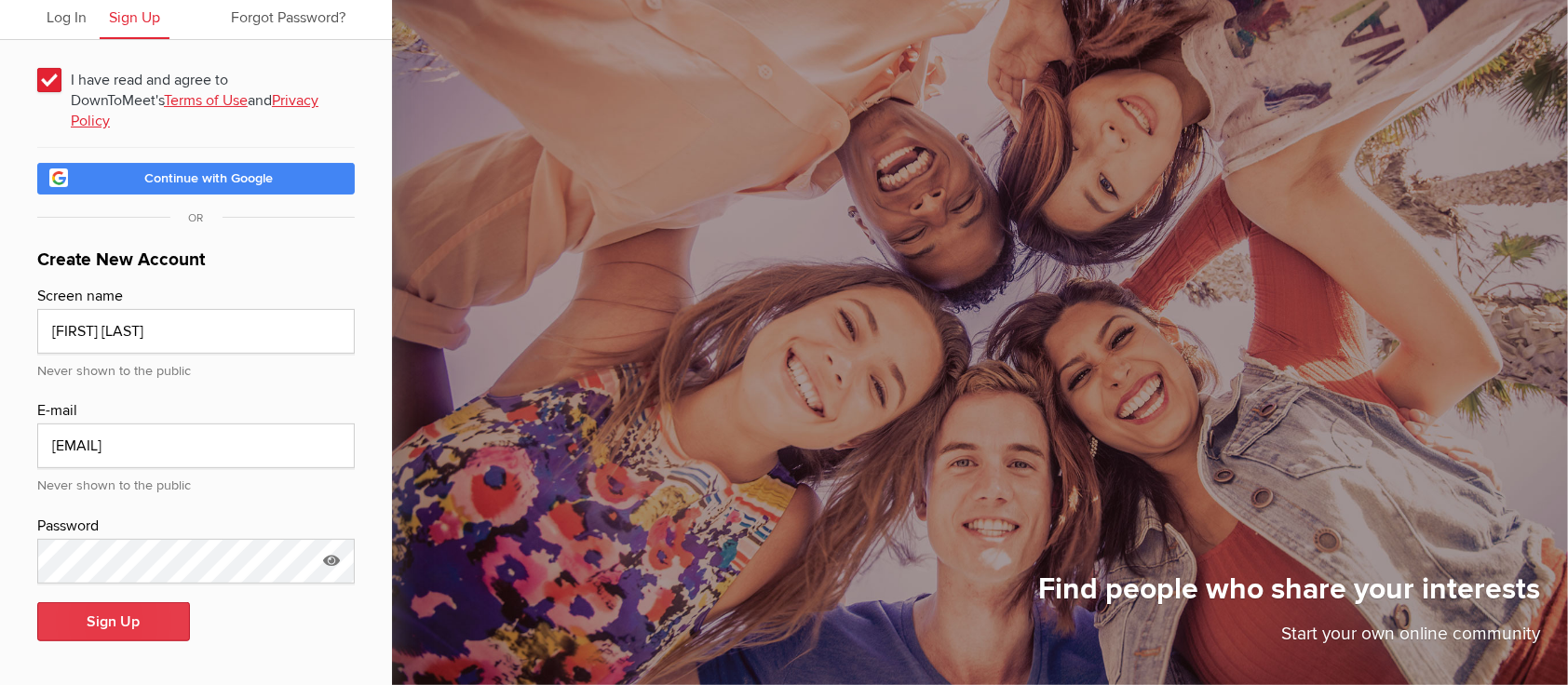 click on "Sign Up" 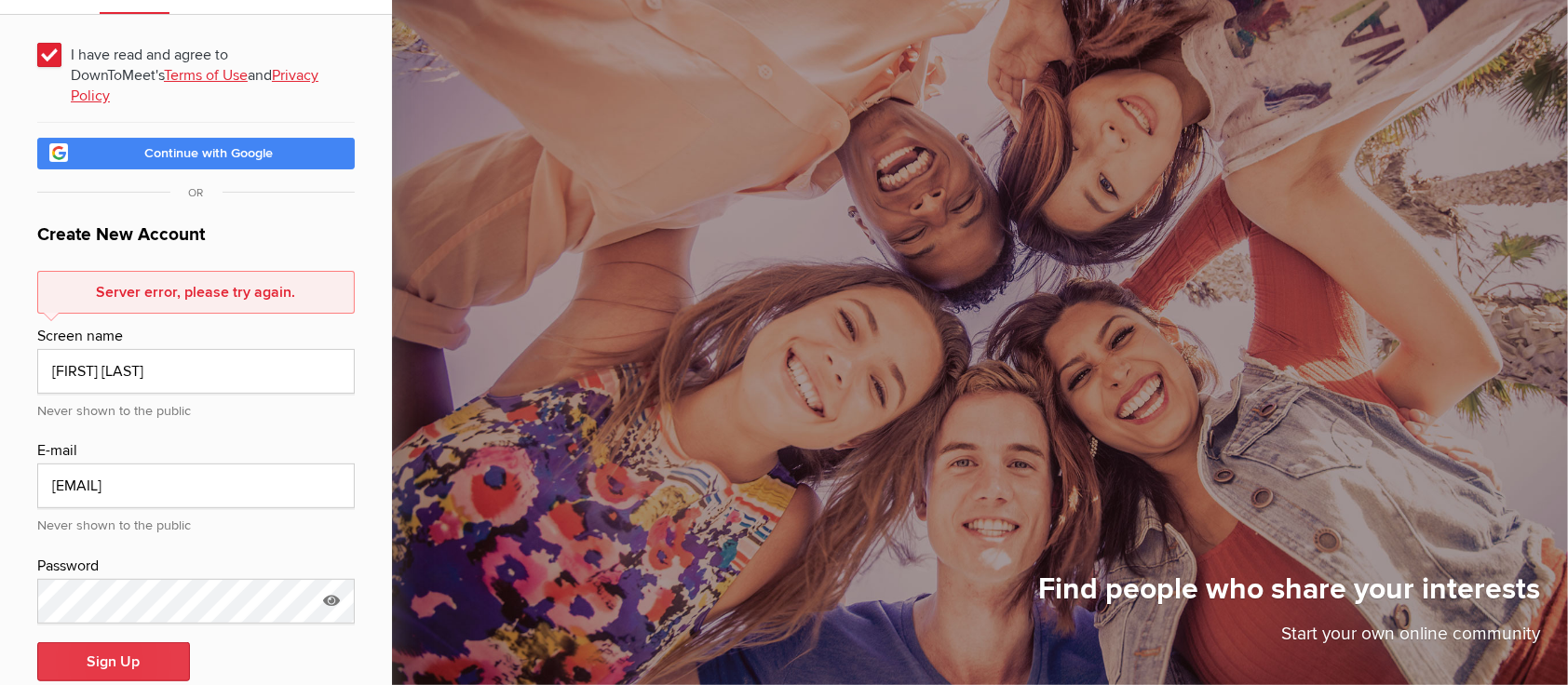 scroll, scrollTop: 129, scrollLeft: 0, axis: vertical 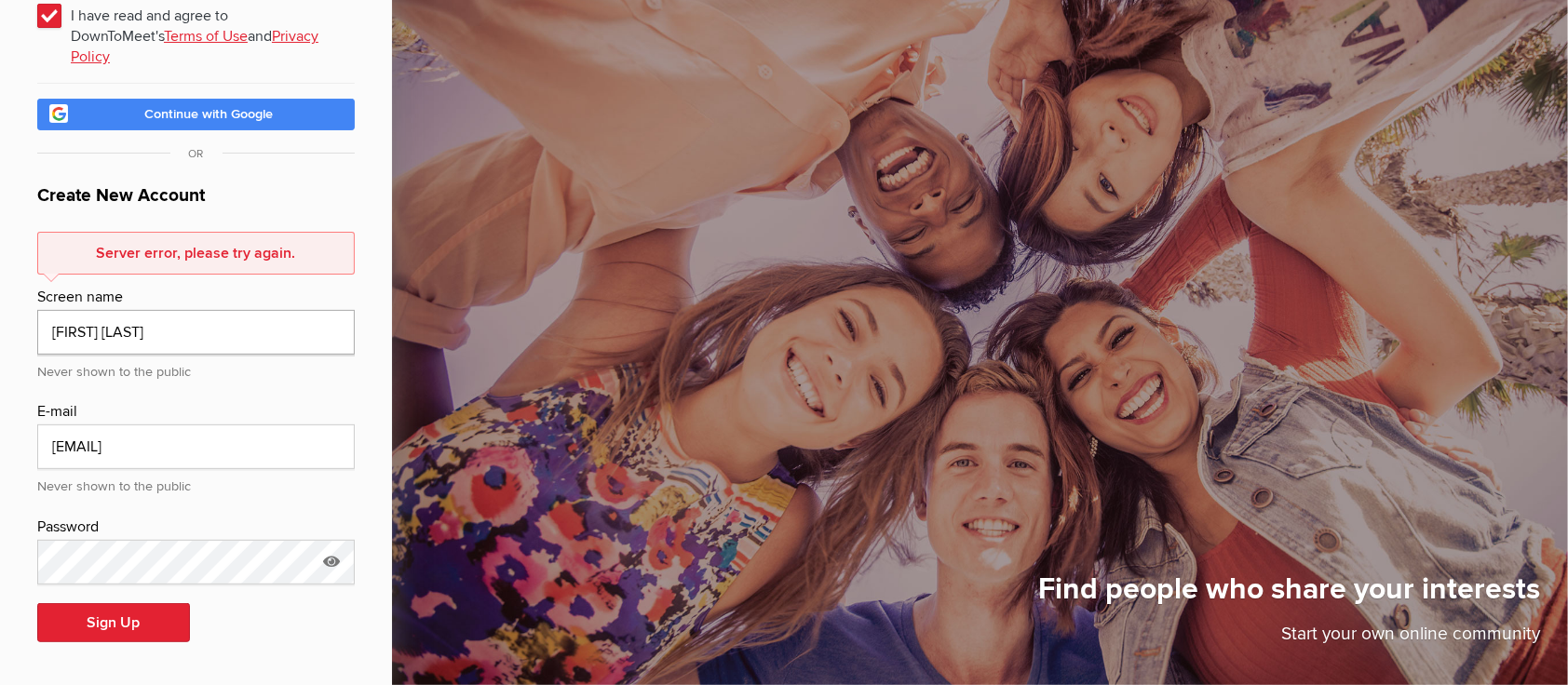 click on "Vilja Lindström" 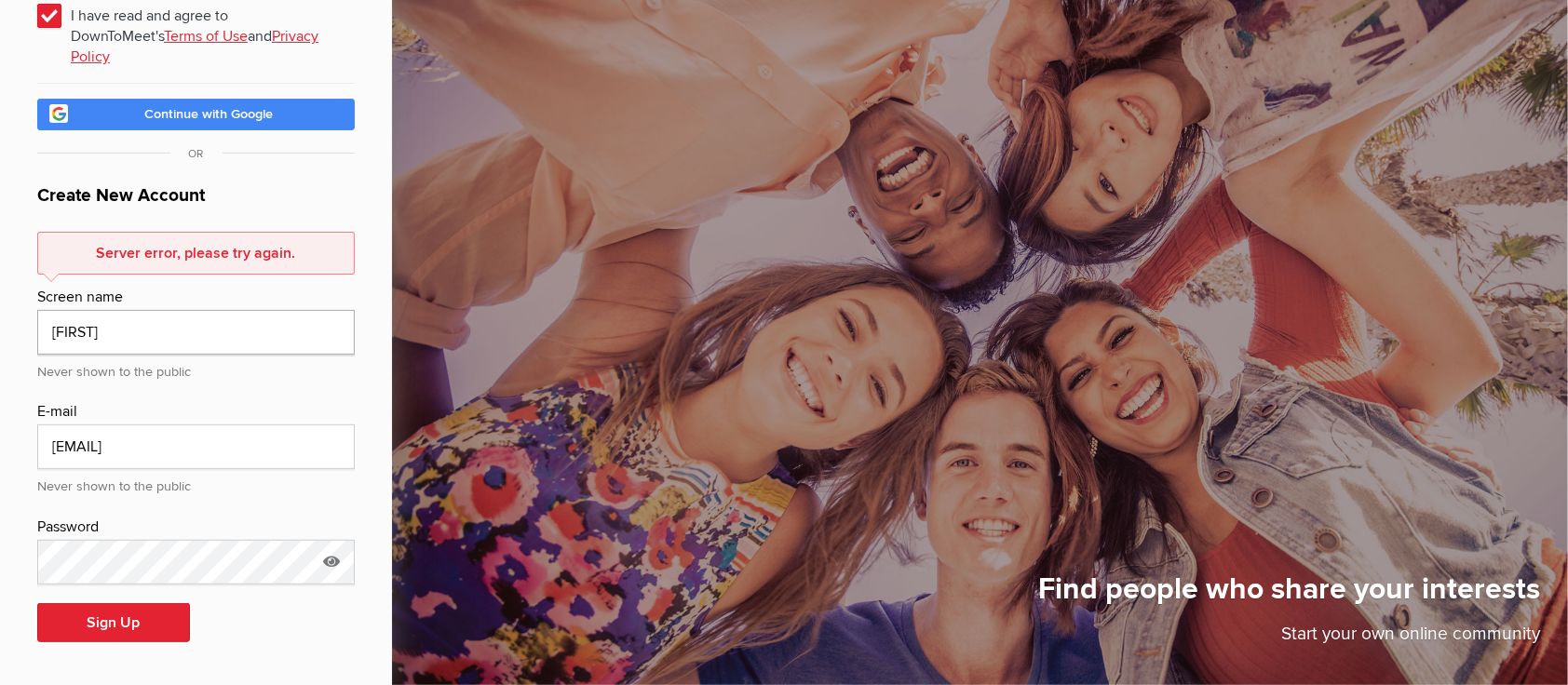 type on "V" 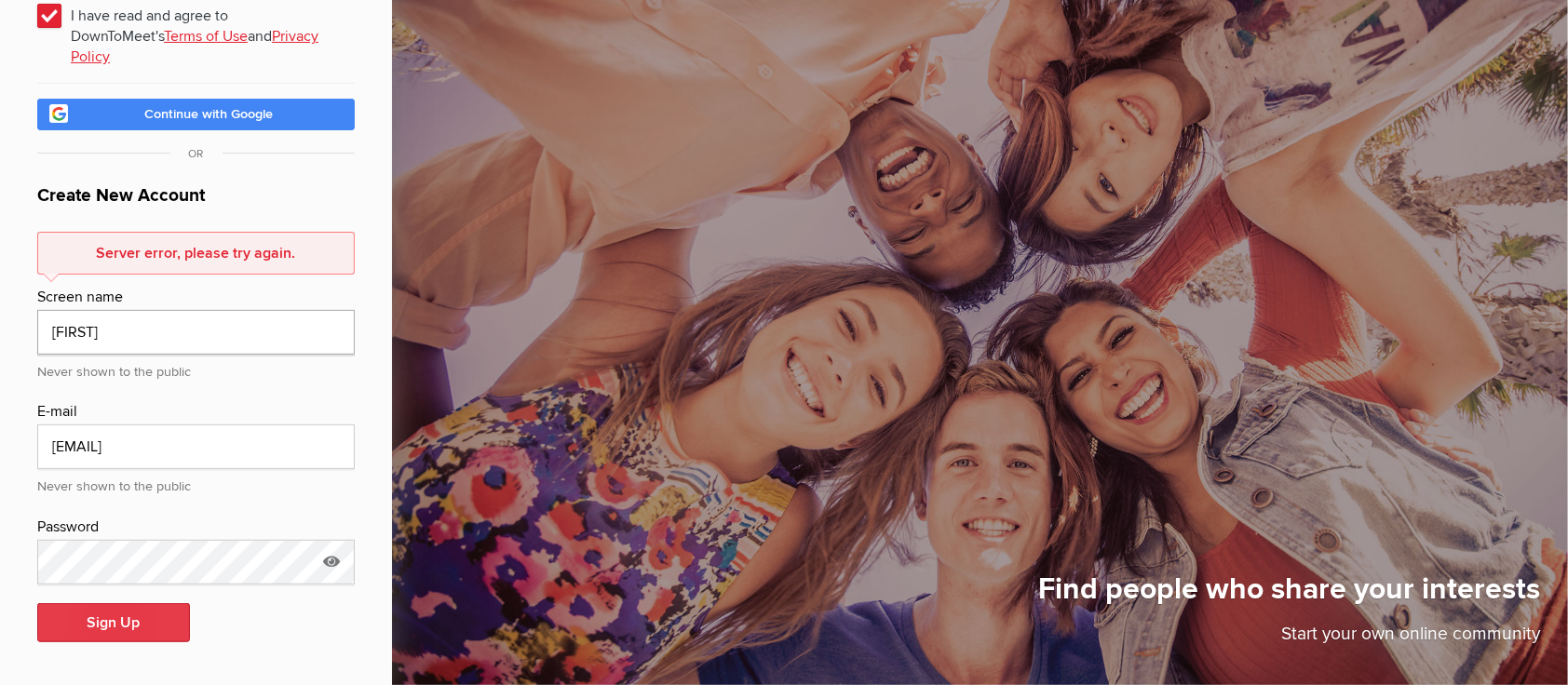 type on "Hannah" 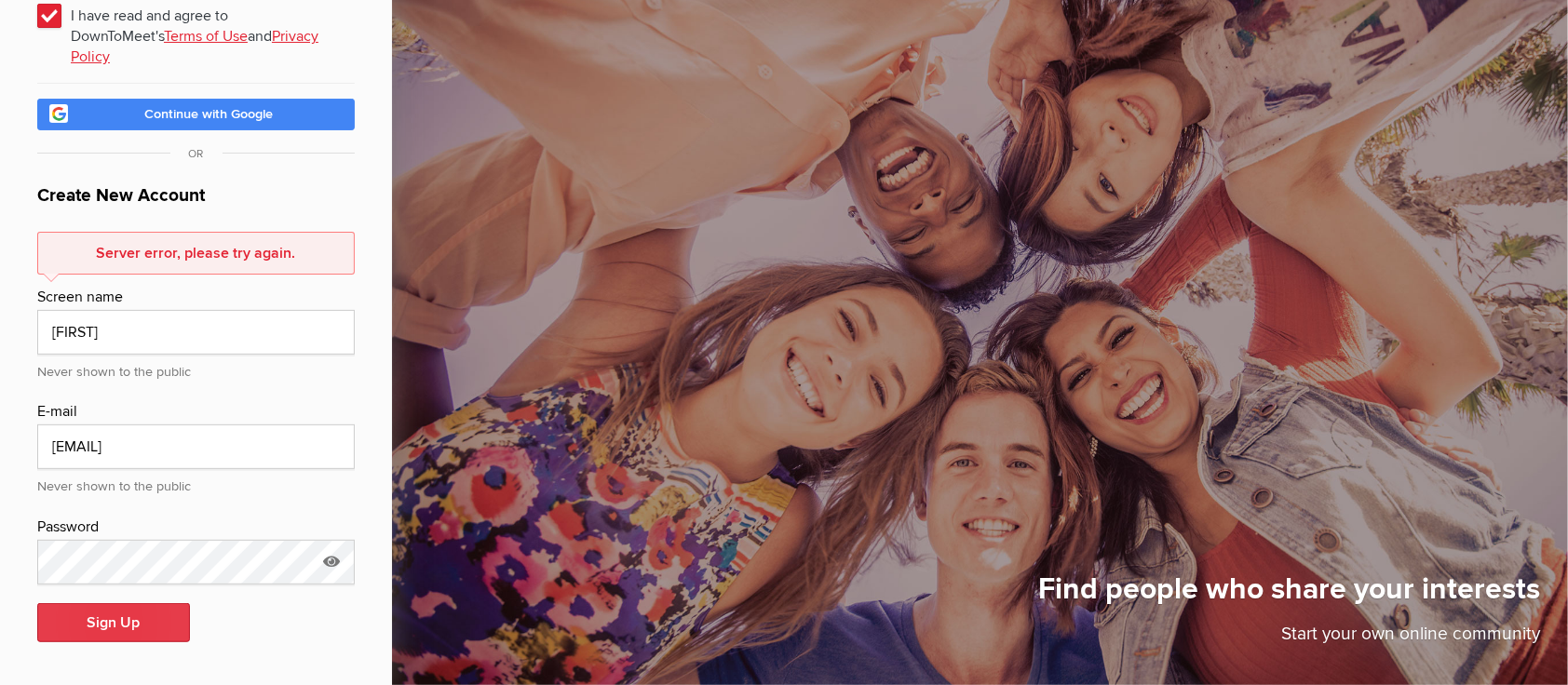 click on "Sign Up" 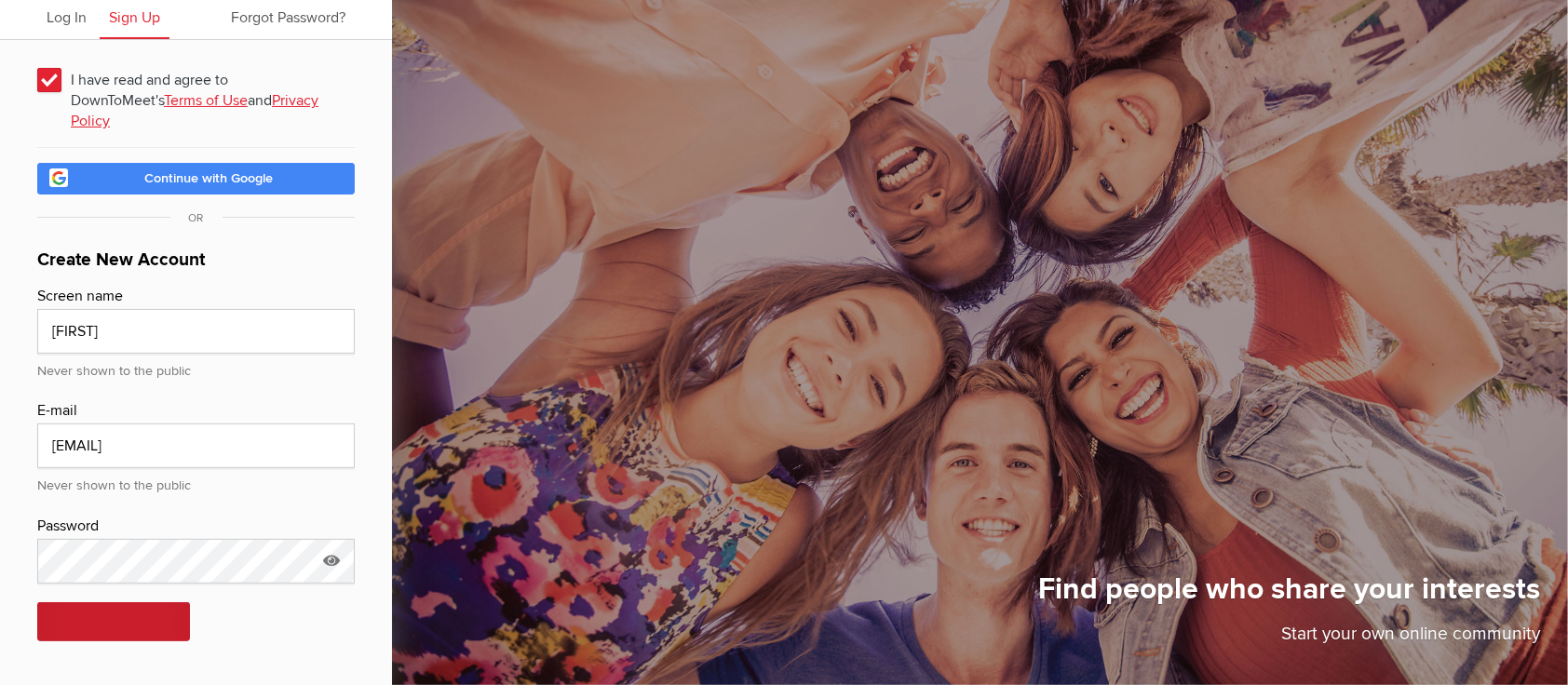 scroll, scrollTop: 129, scrollLeft: 0, axis: vertical 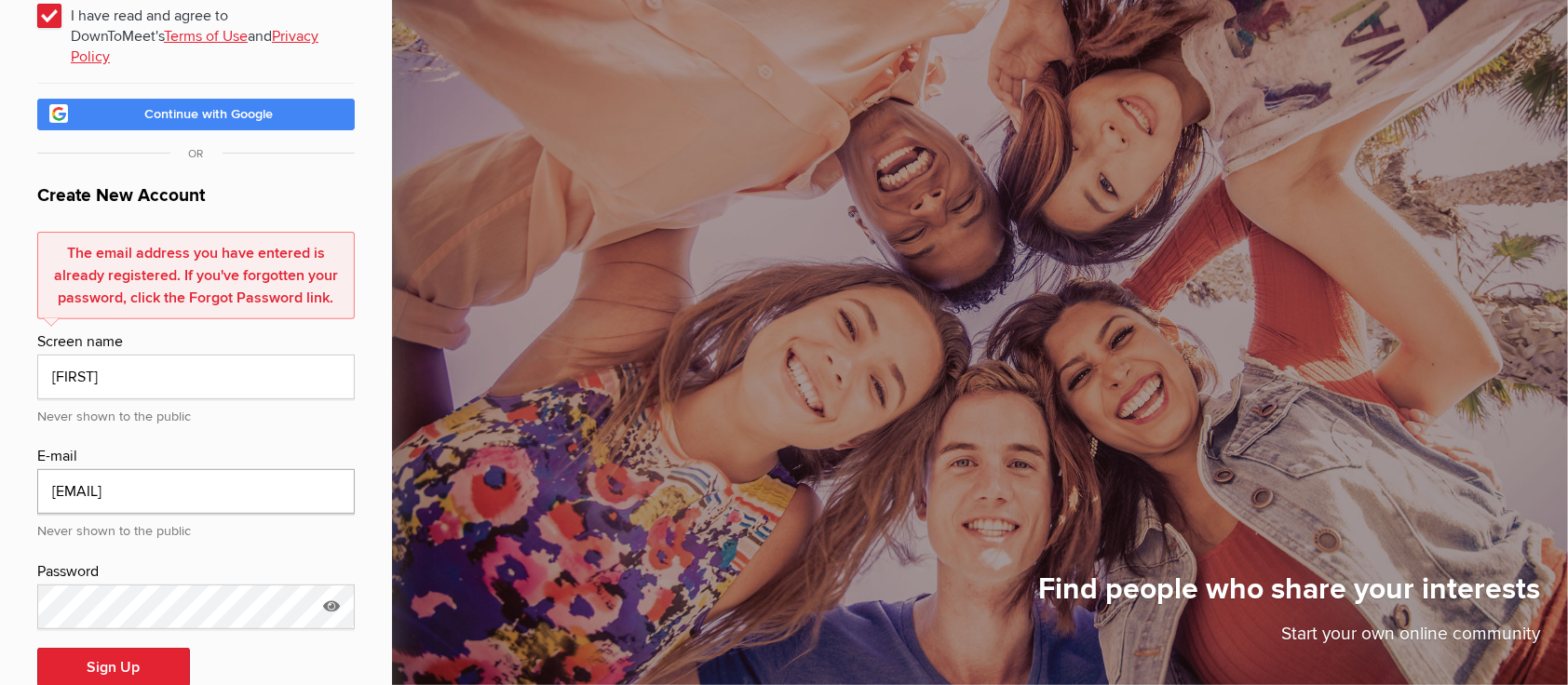 click on "revellhannah247@gmail.com" 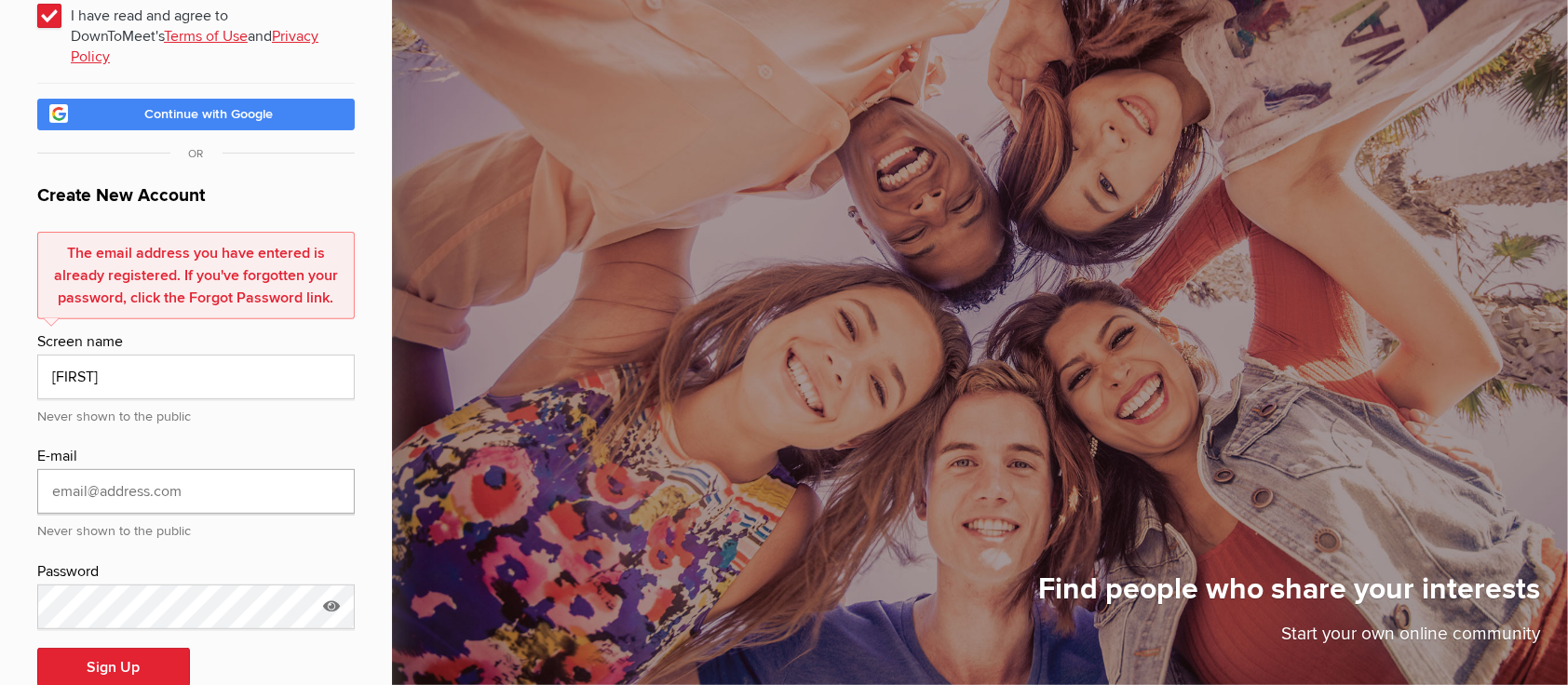 type 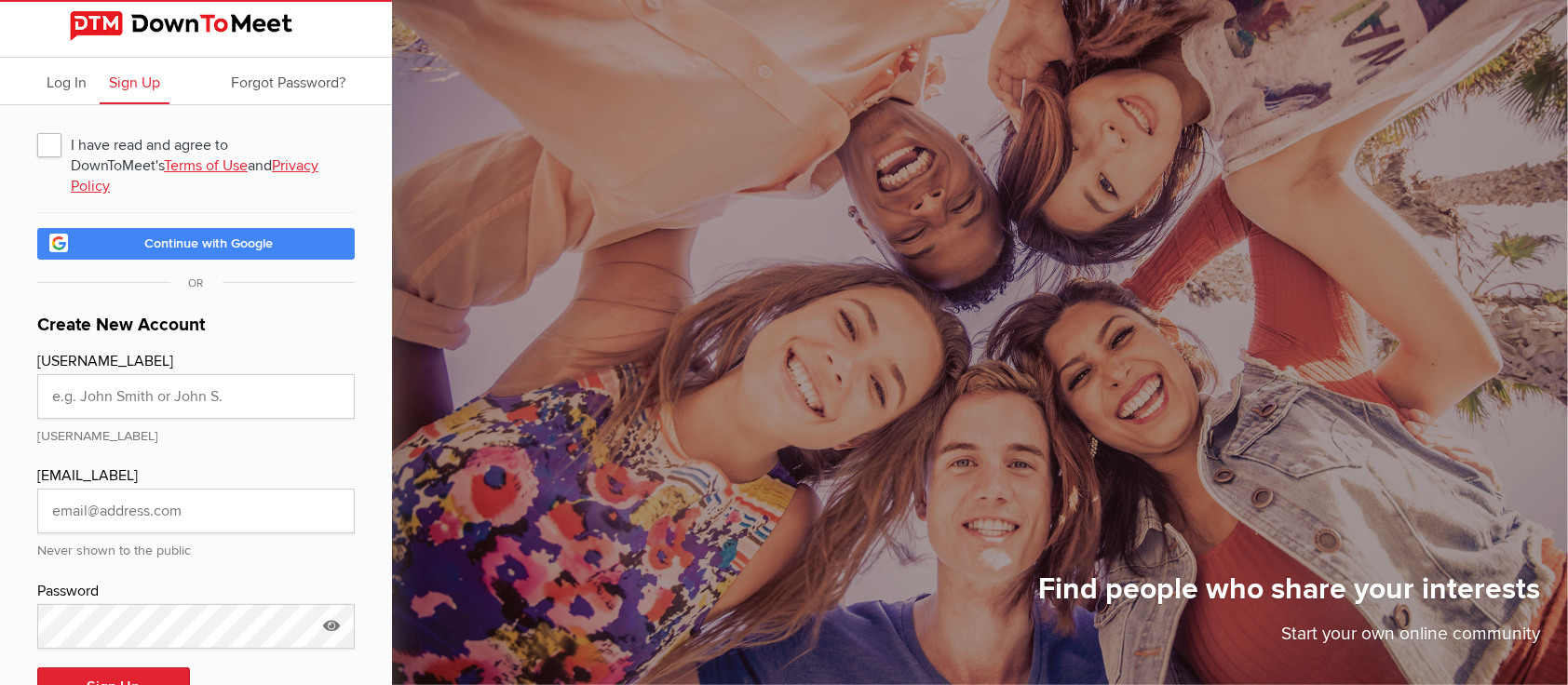 scroll, scrollTop: 65, scrollLeft: 0, axis: vertical 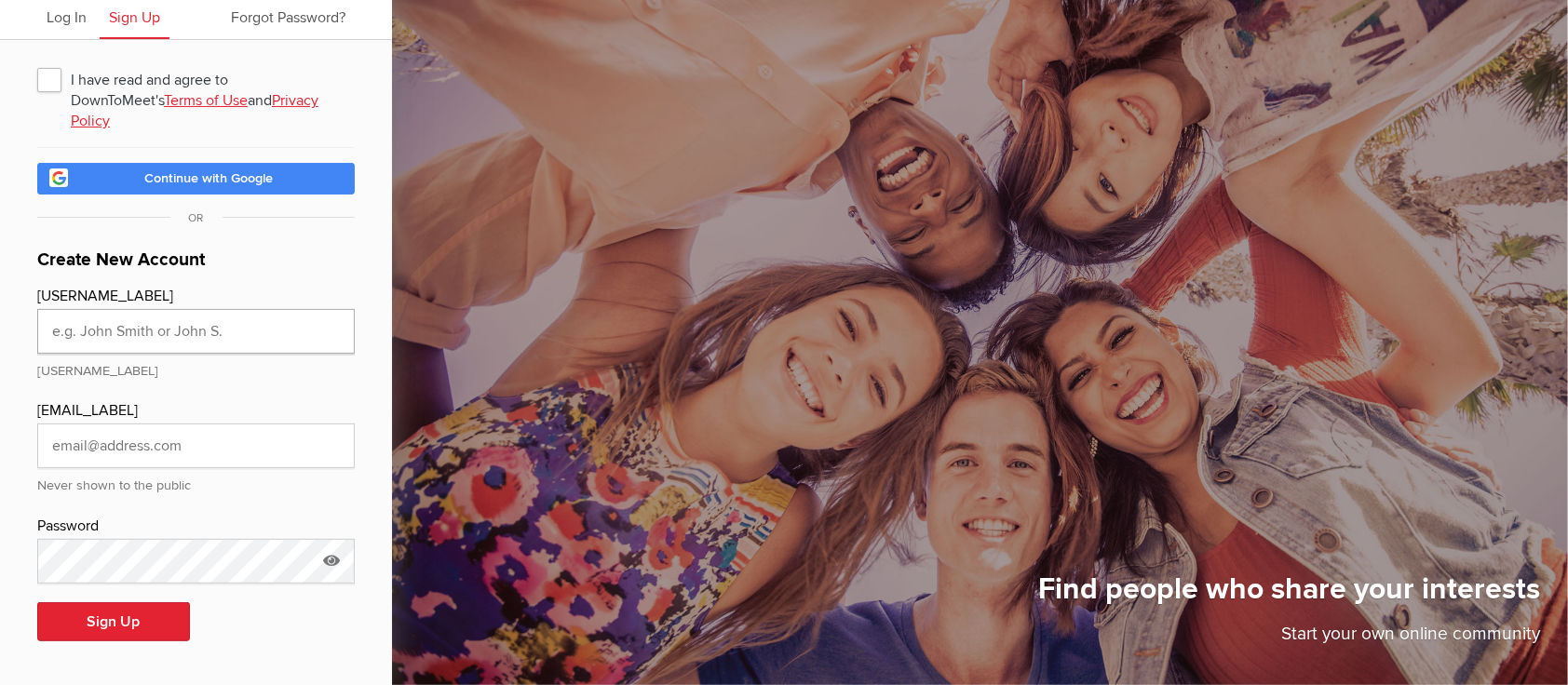 click 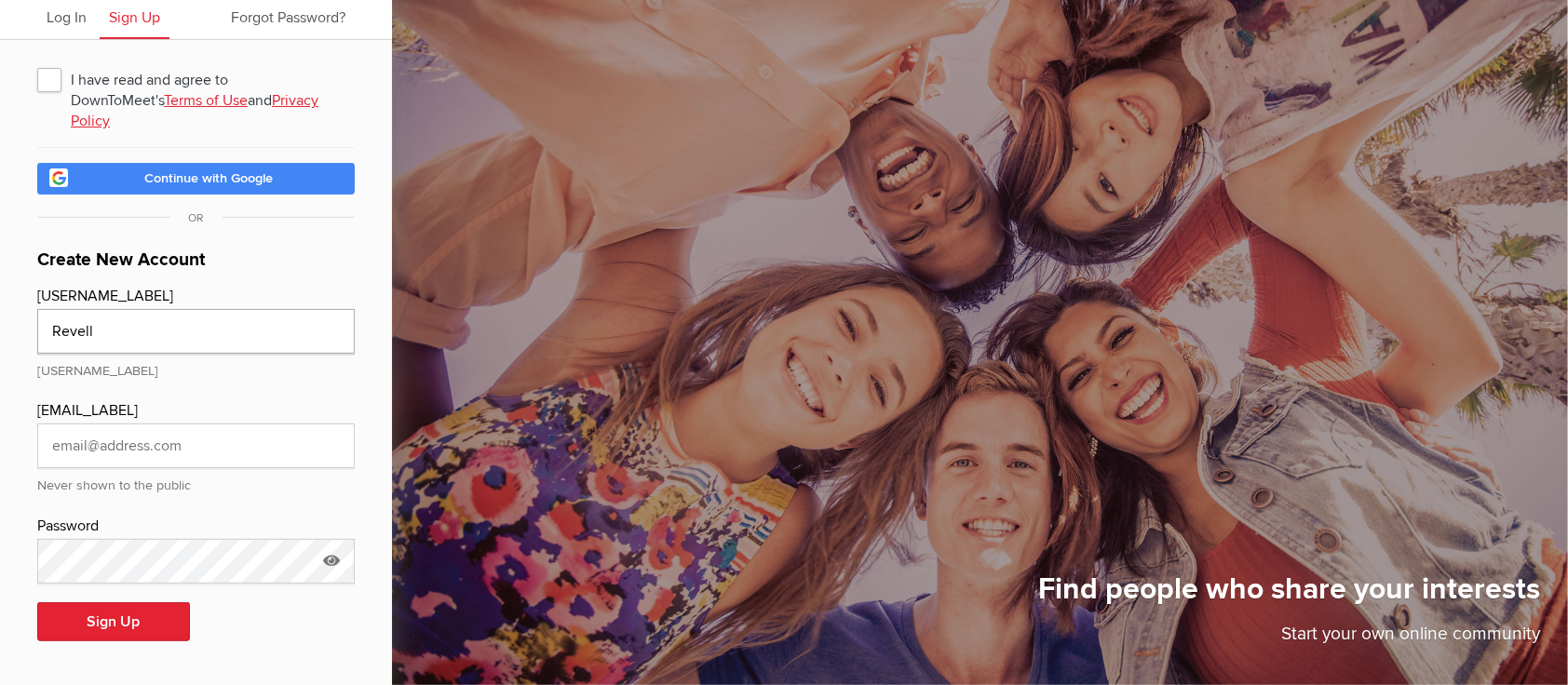 type on "Revell" 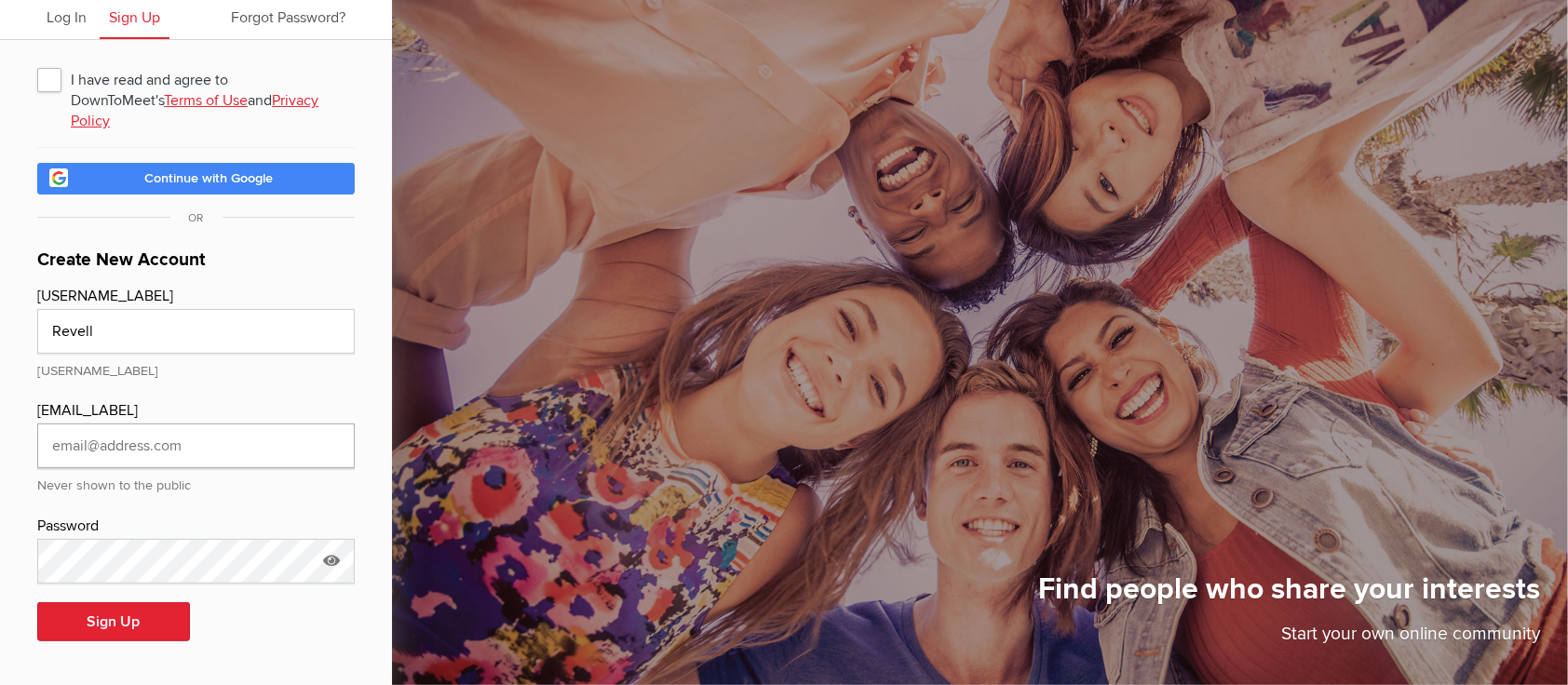 click 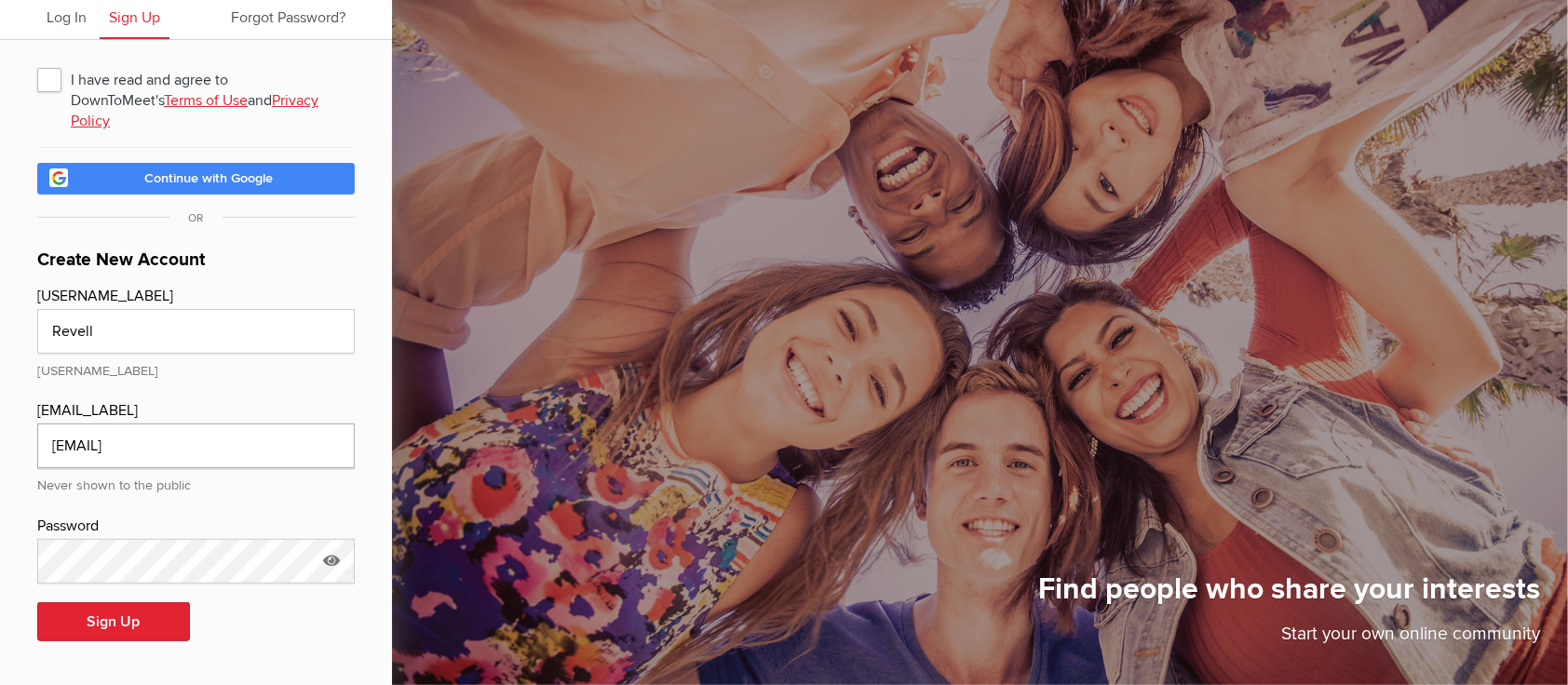 type on "halimababirye44@gmail.com" 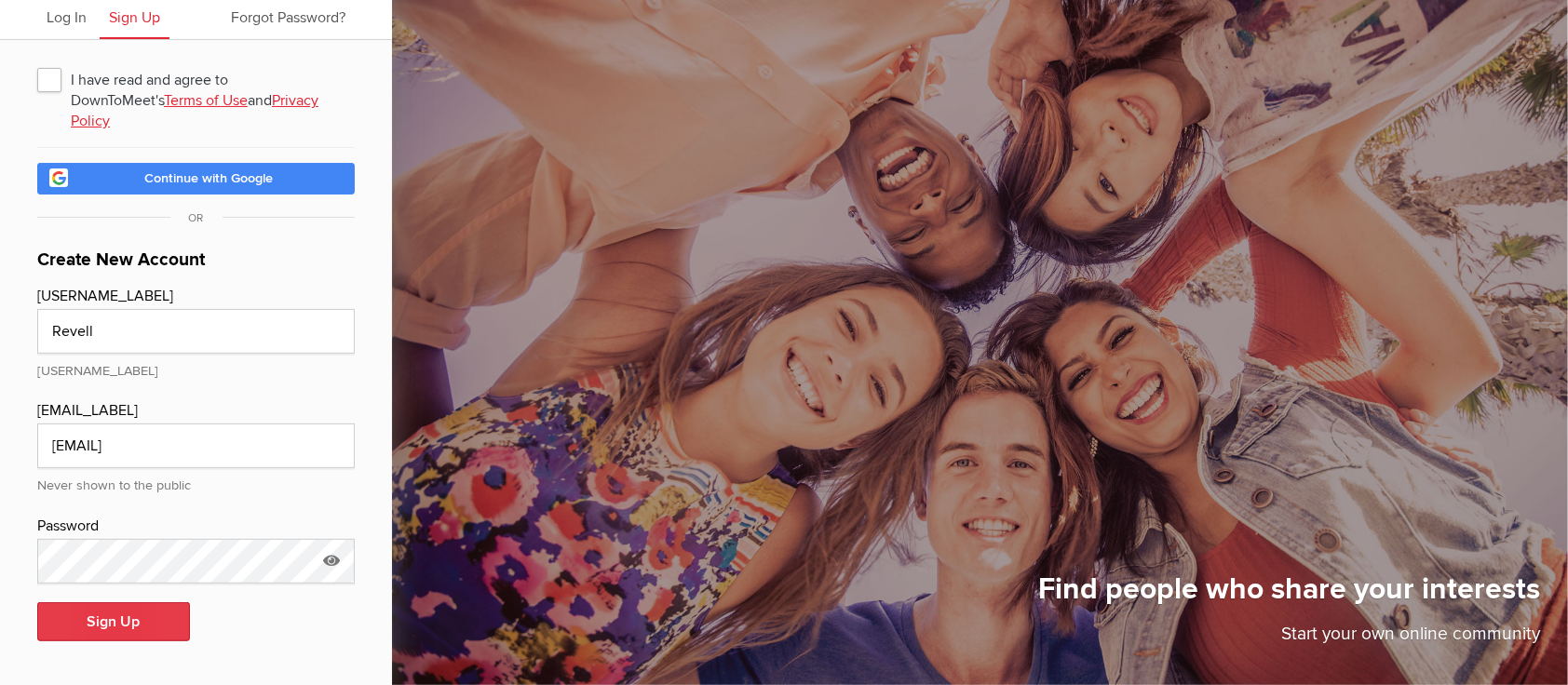 click on "Sign Up" 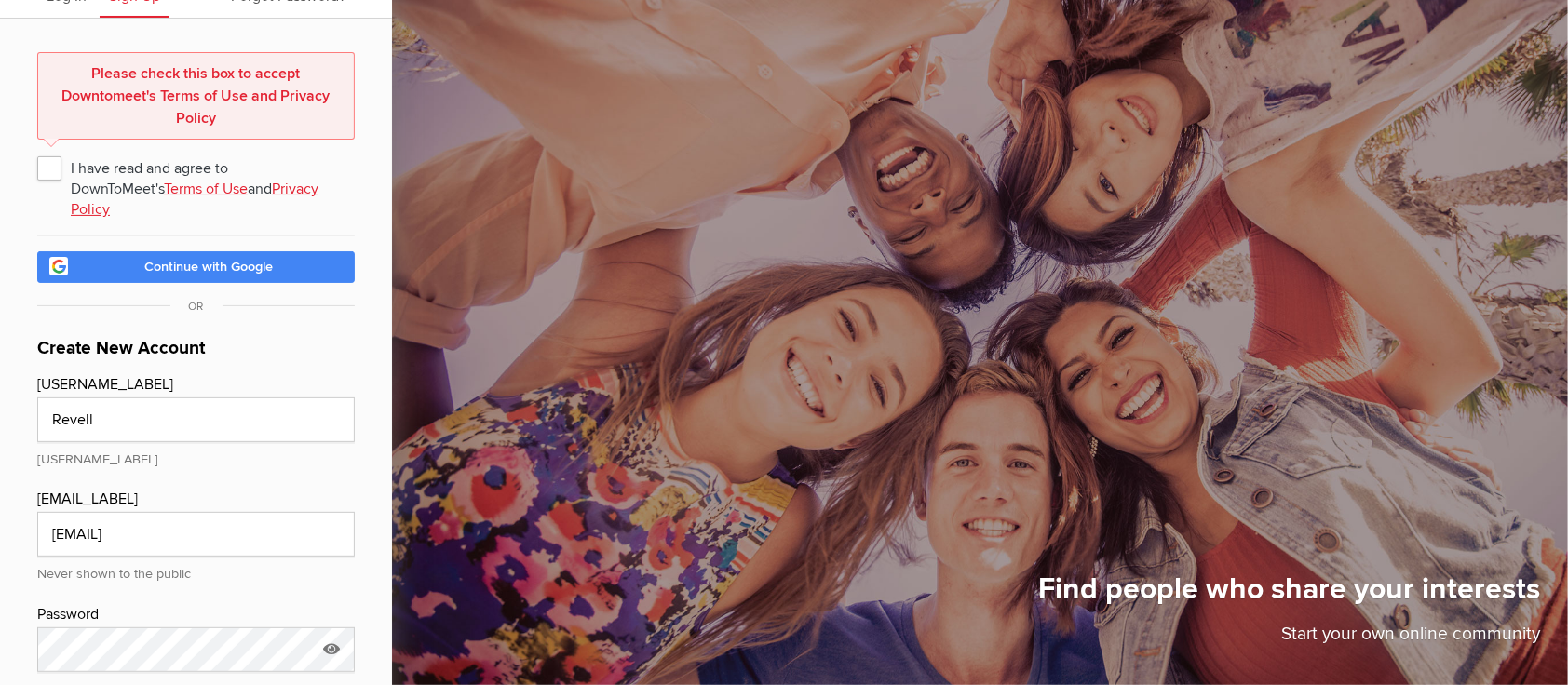 scroll, scrollTop: 91, scrollLeft: 0, axis: vertical 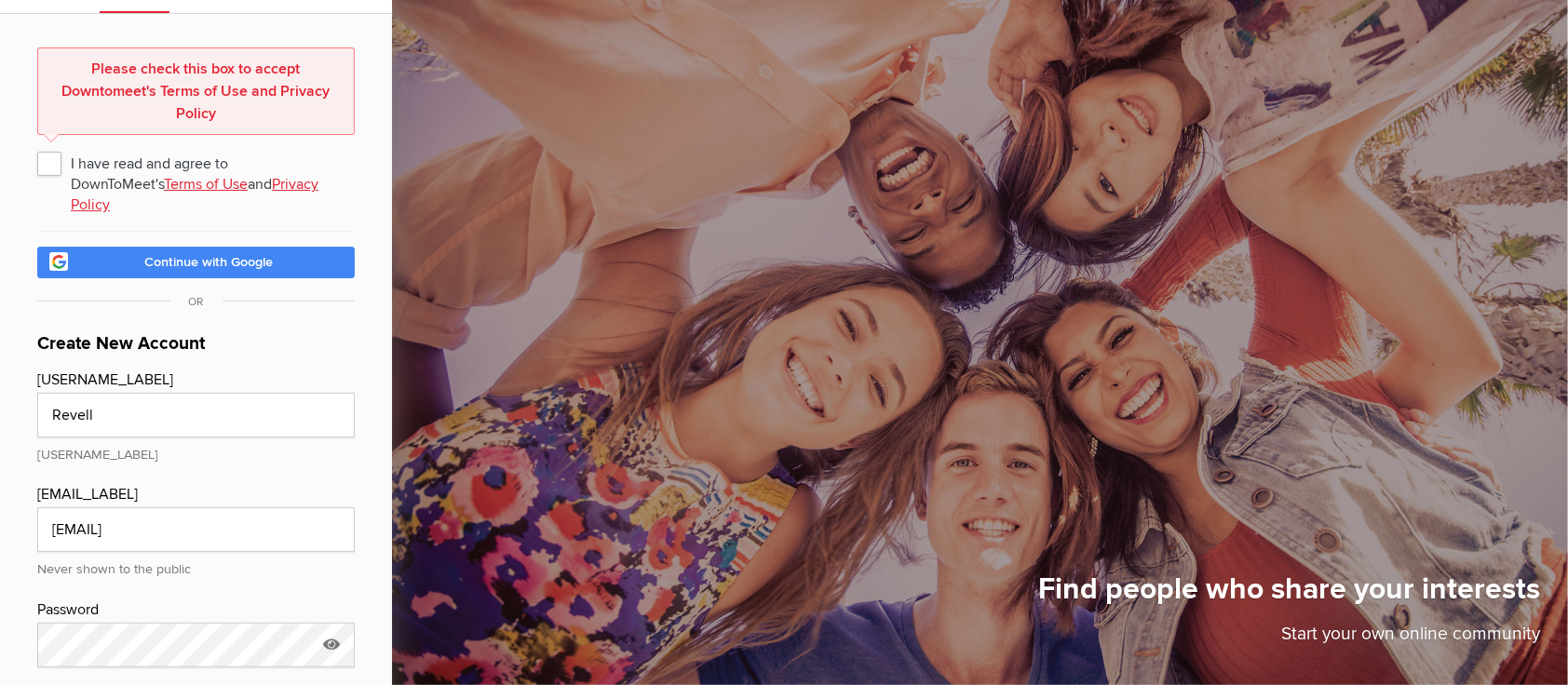 click on "I have read and agree to DownToMeet's  Terms of Use  and  Privacy Policy" 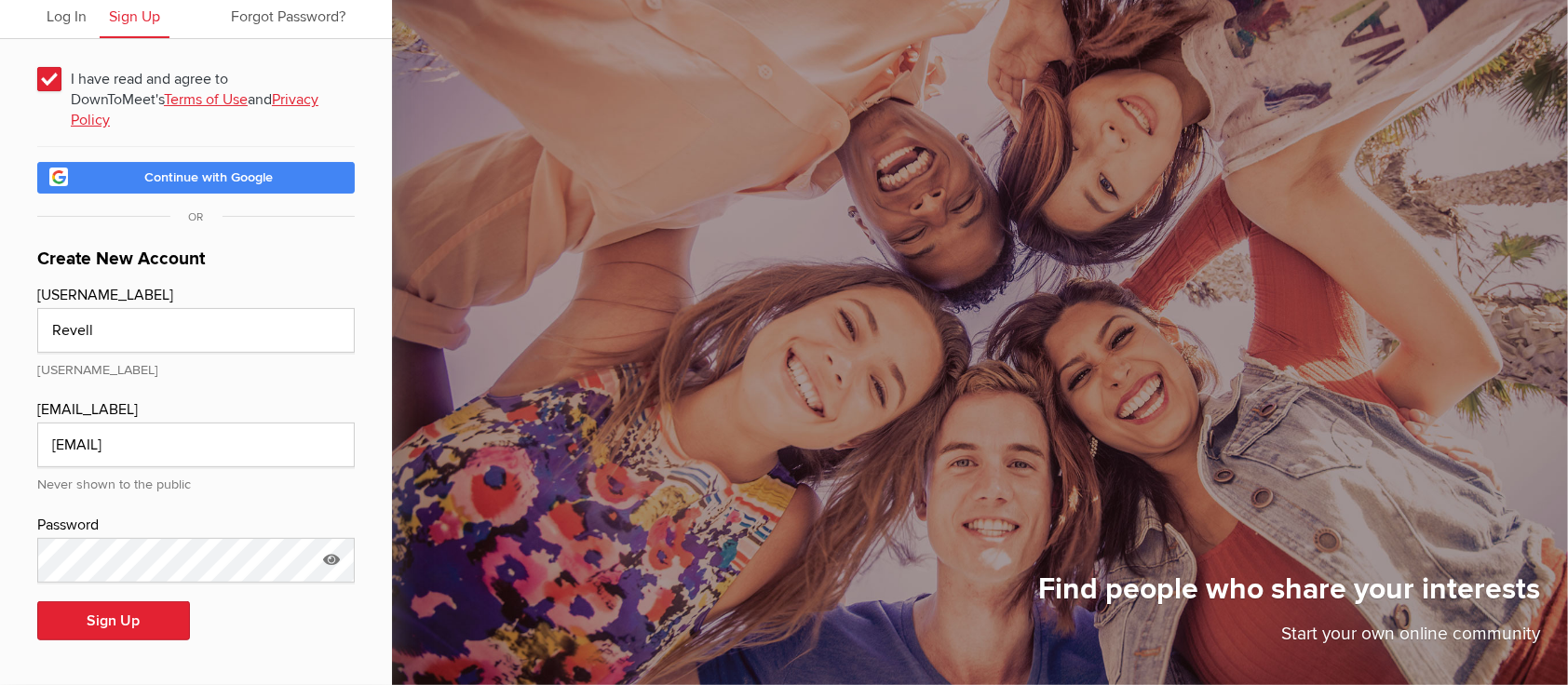 scroll, scrollTop: 65, scrollLeft: 0, axis: vertical 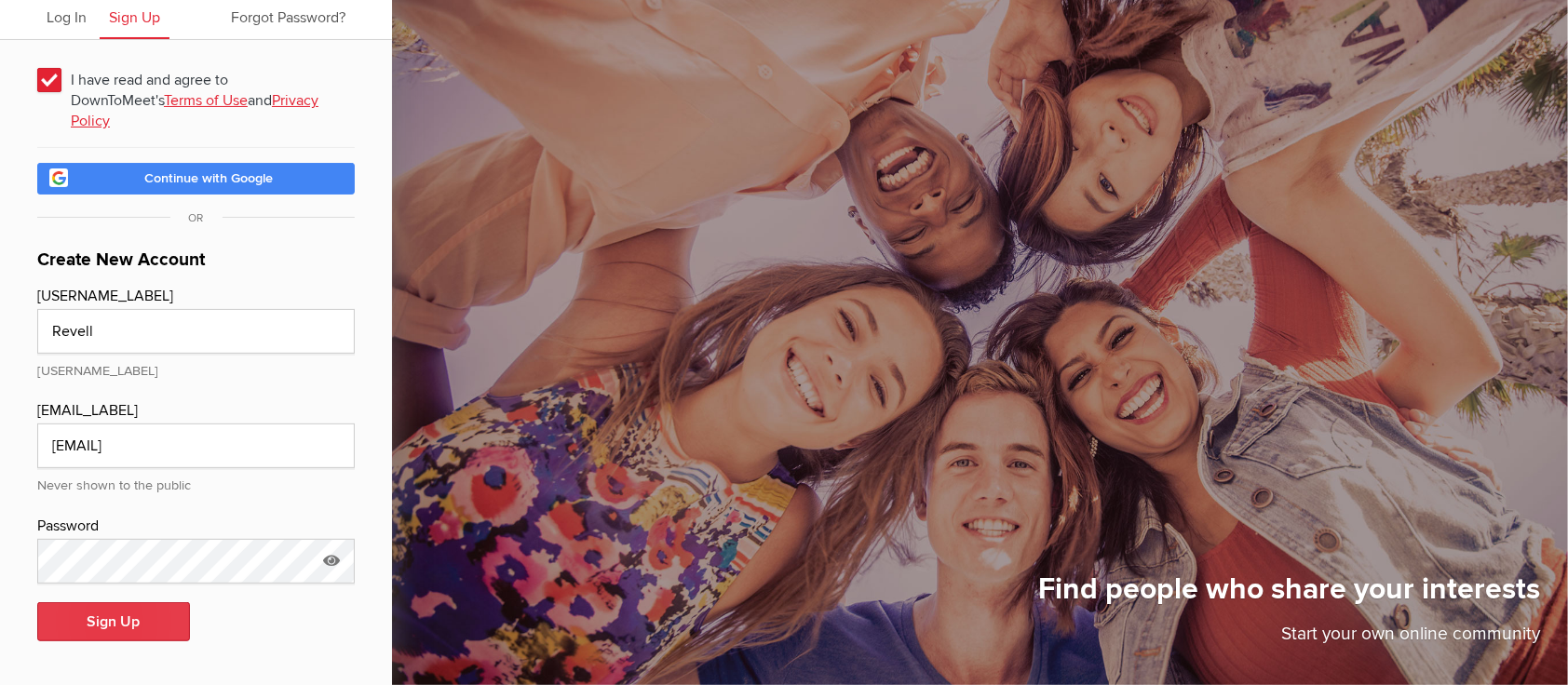 click on "Sign Up" 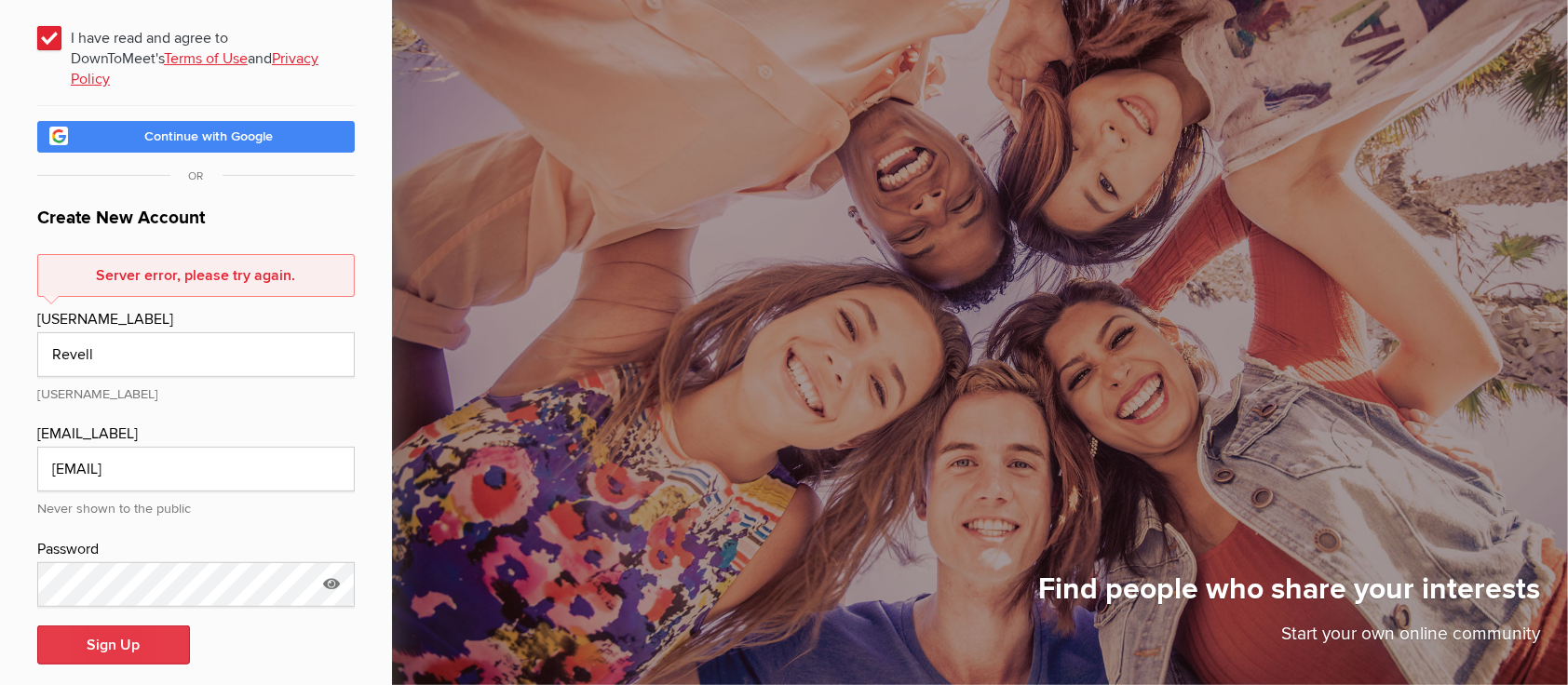 scroll, scrollTop: 129, scrollLeft: 0, axis: vertical 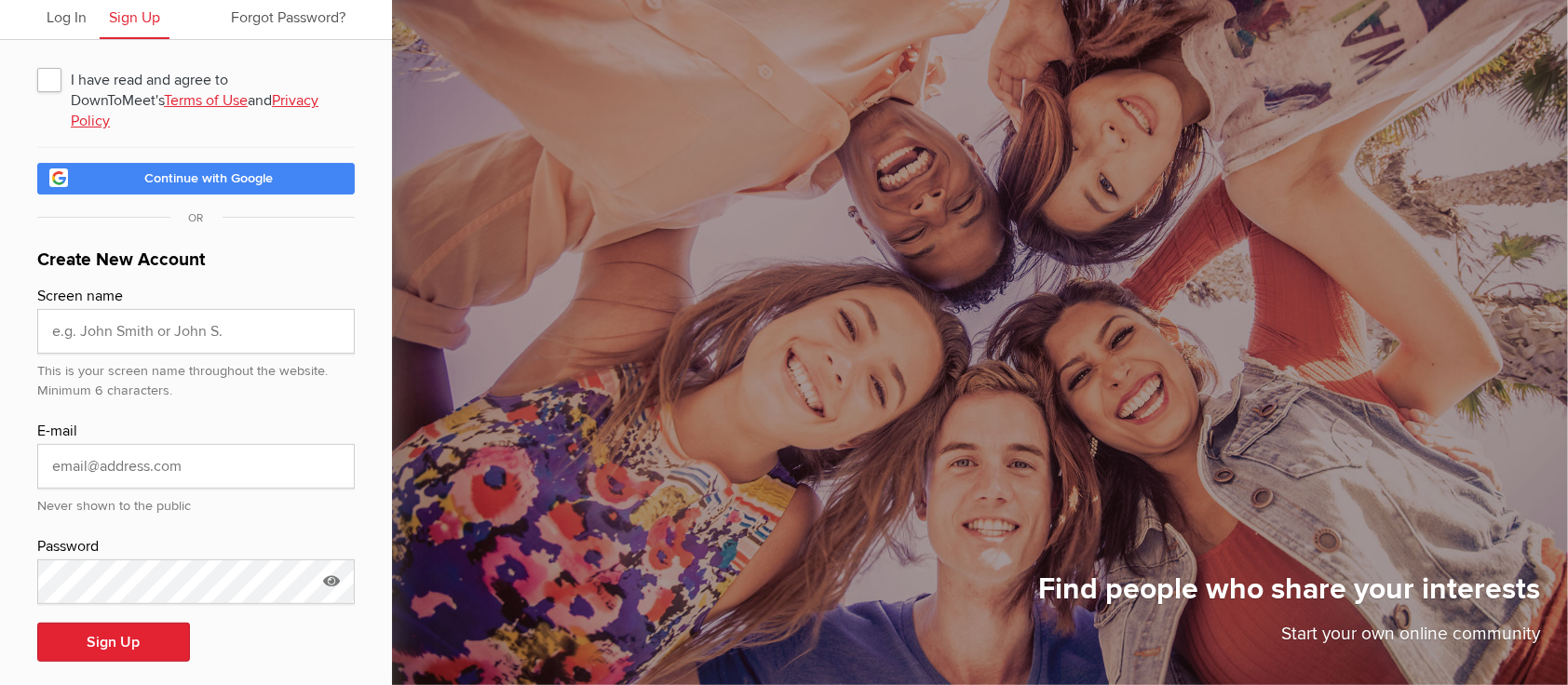 click on "I have read and agree to DownToMeet's  Terms of Use  and  Privacy Policy" 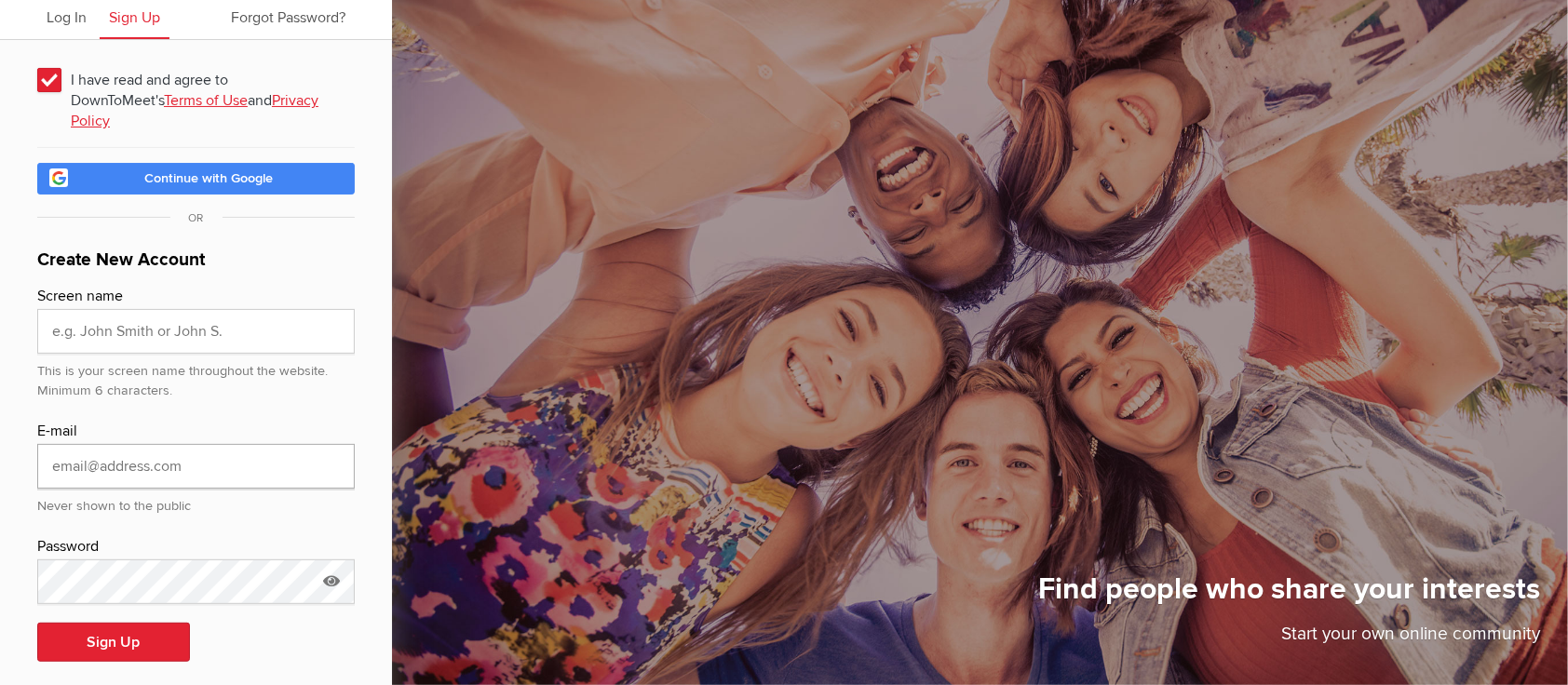 click 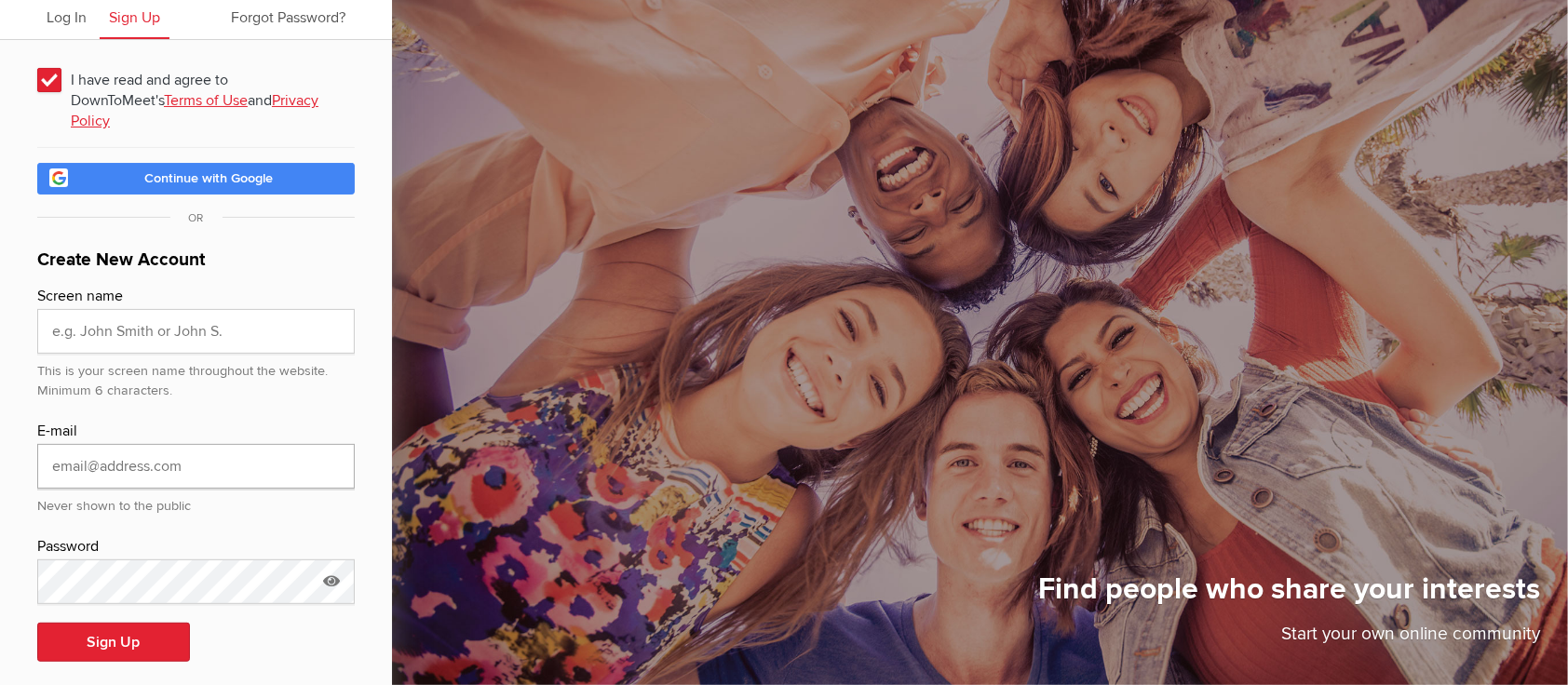 type on "halimababirye44@gmail.com" 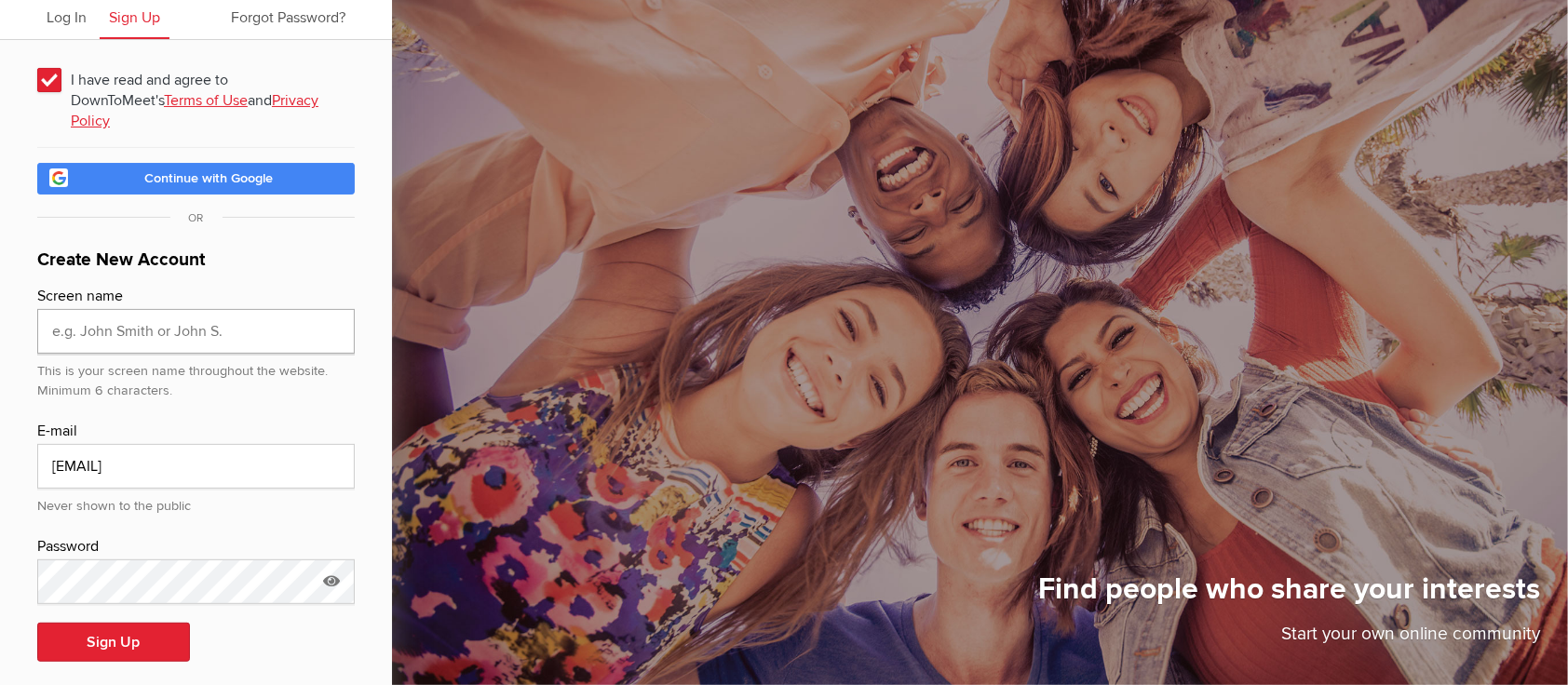 click 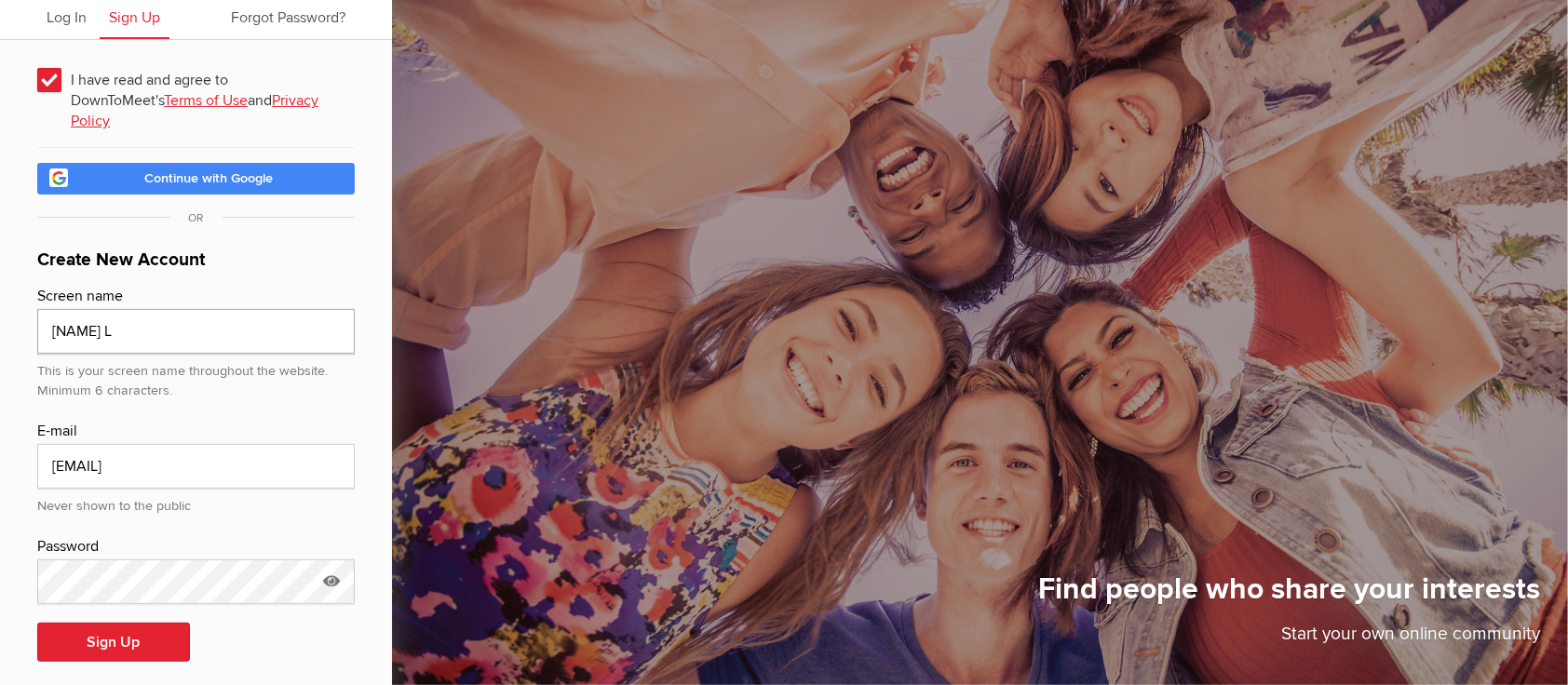type on "Vilja L" 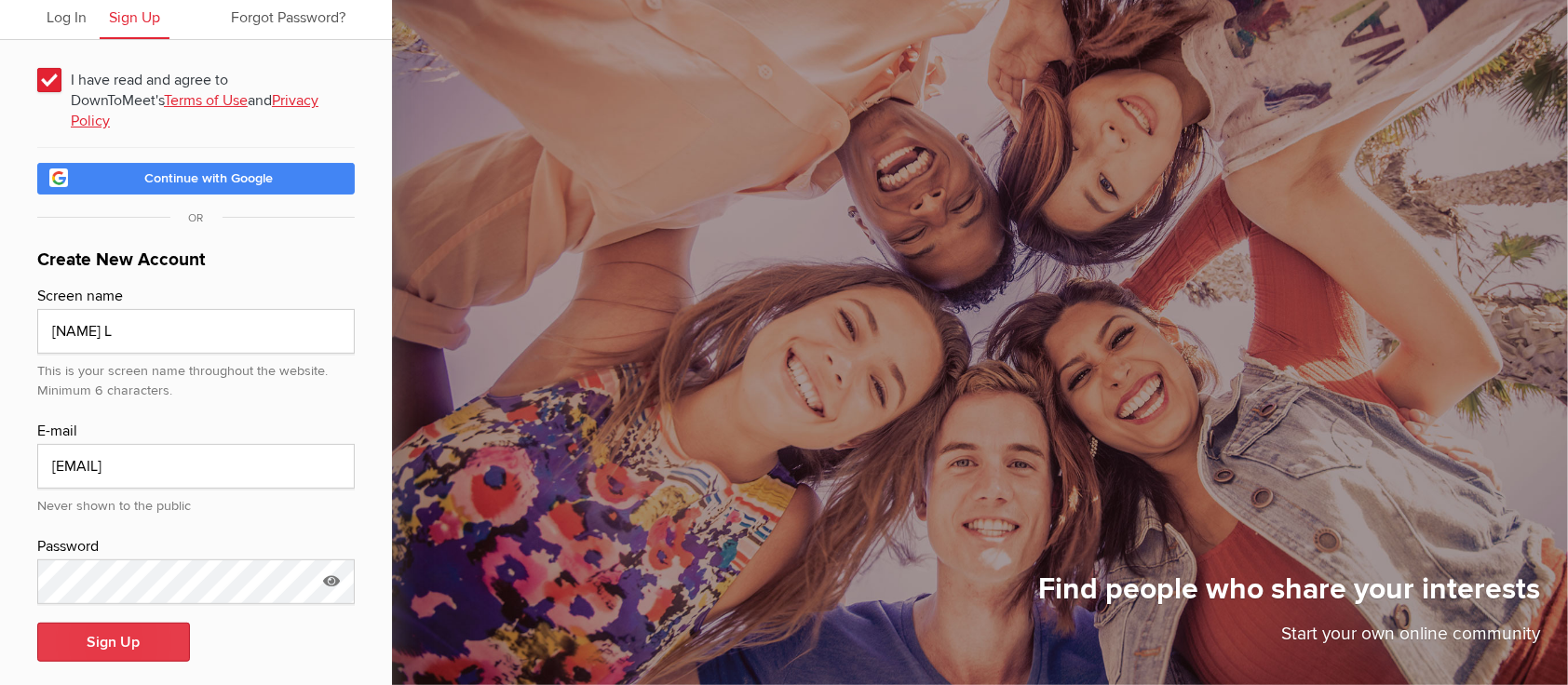 click on "Sign Up" 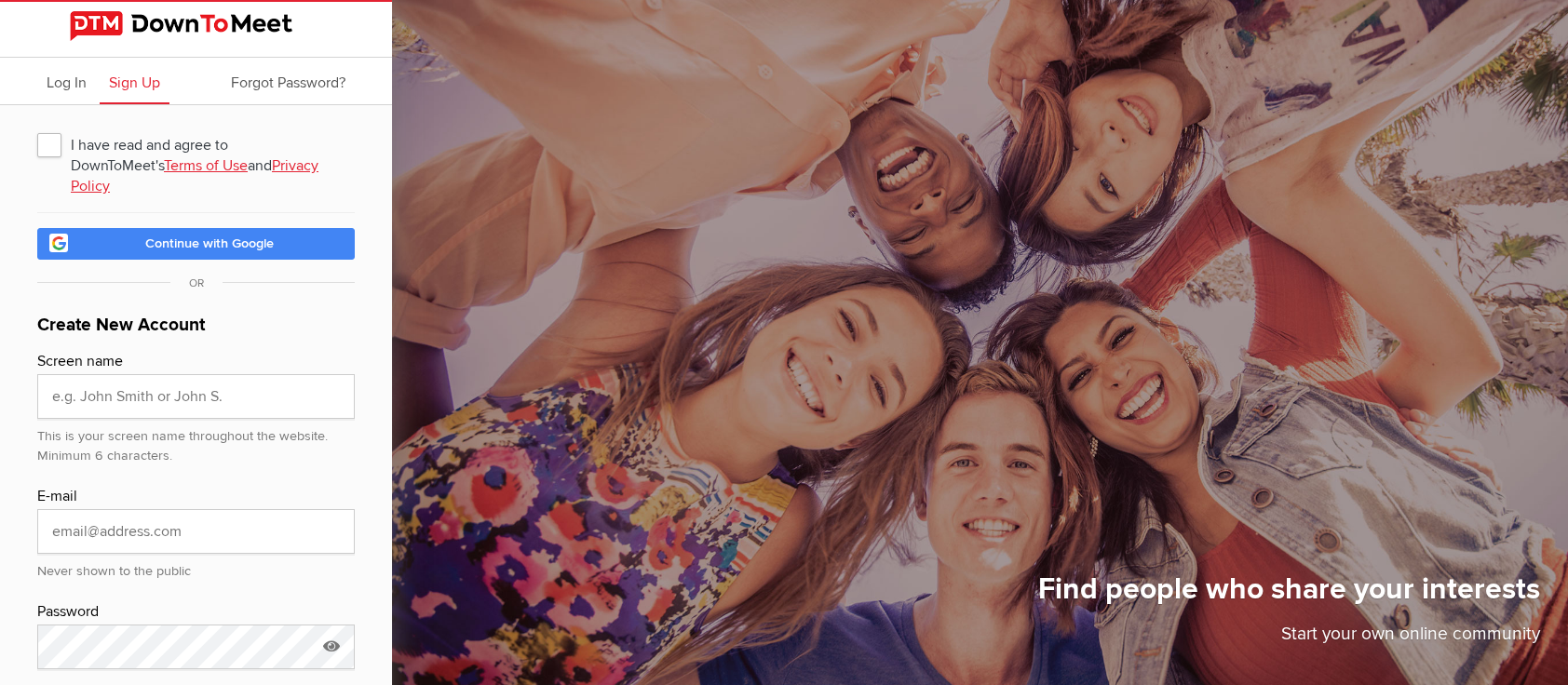 scroll, scrollTop: 65, scrollLeft: 0, axis: vertical 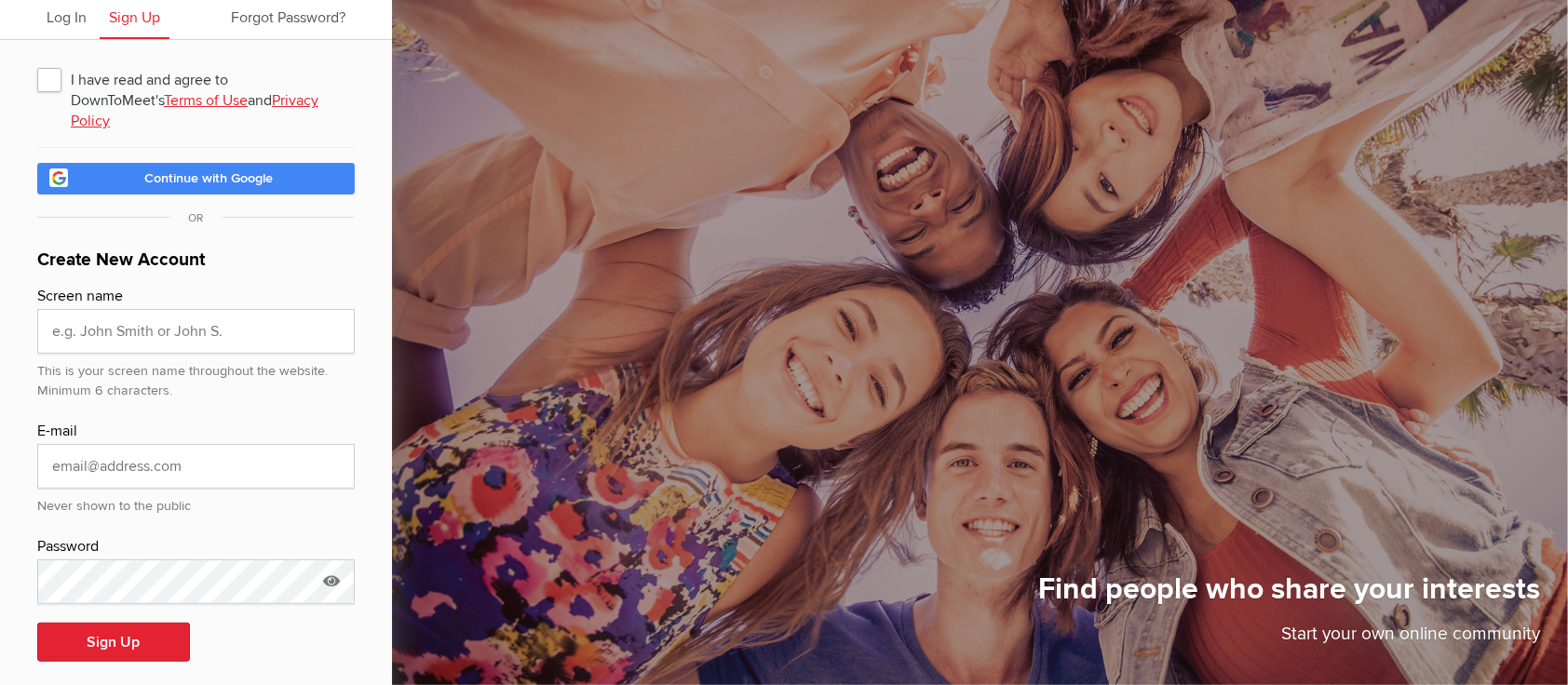 click on "I have read and agree to DownToMeet's  Terms of Use  and  Privacy Policy" 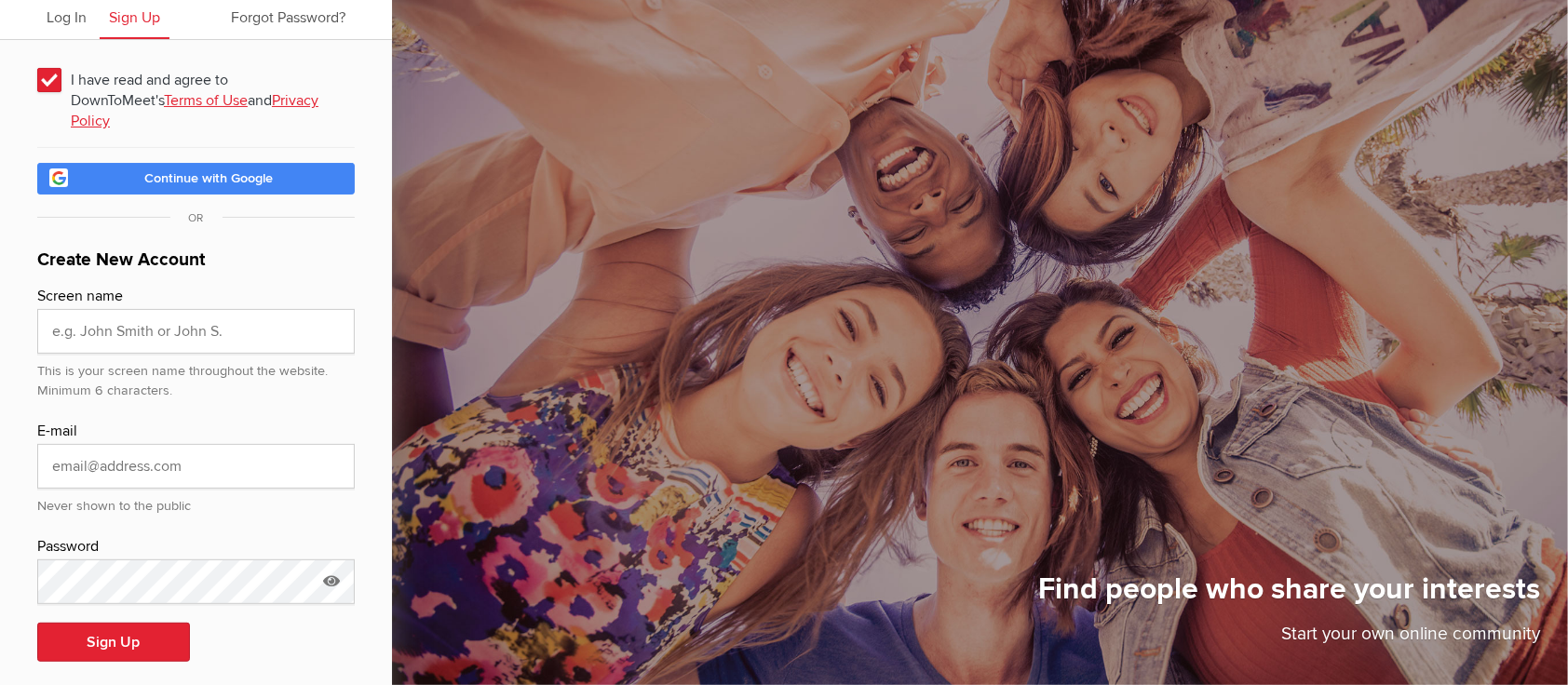 click on "Find people who share your interests
Start your own online community" 